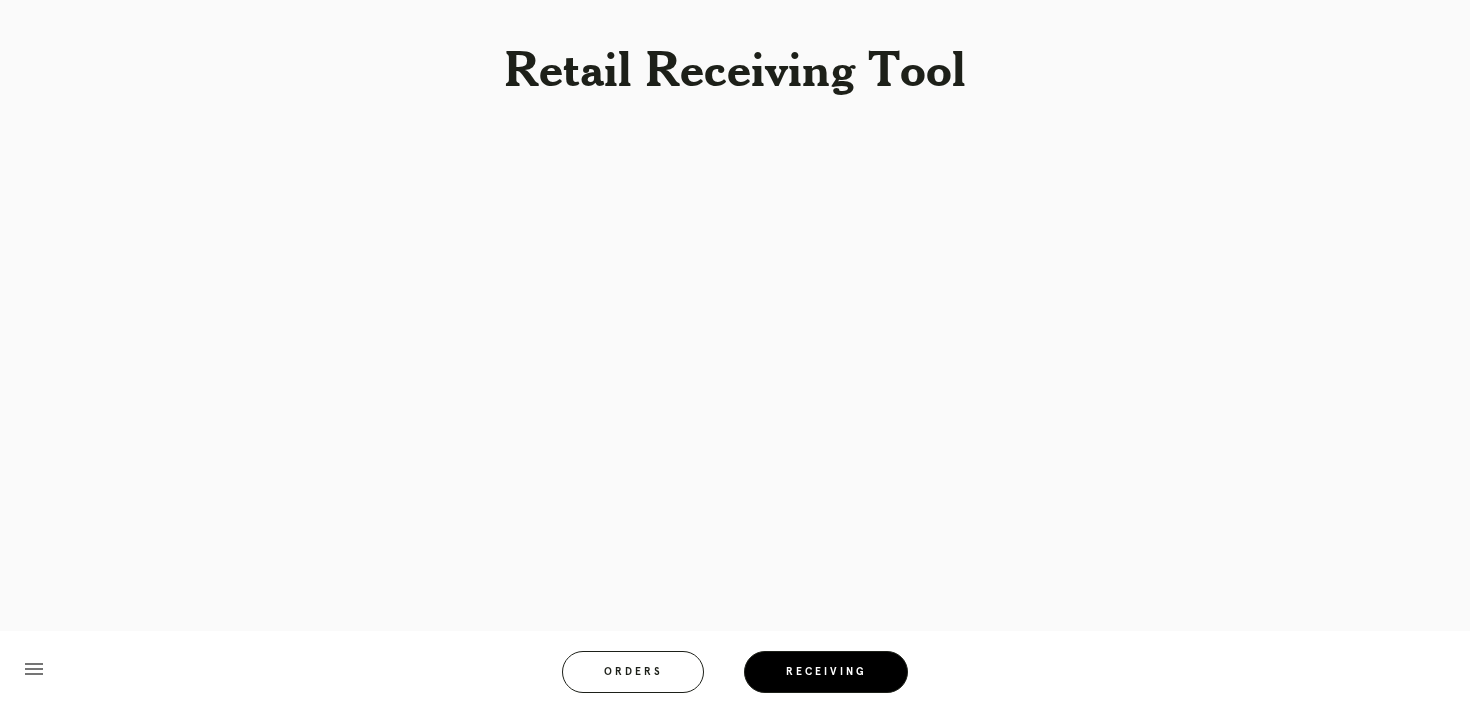 scroll, scrollTop: 0, scrollLeft: 0, axis: both 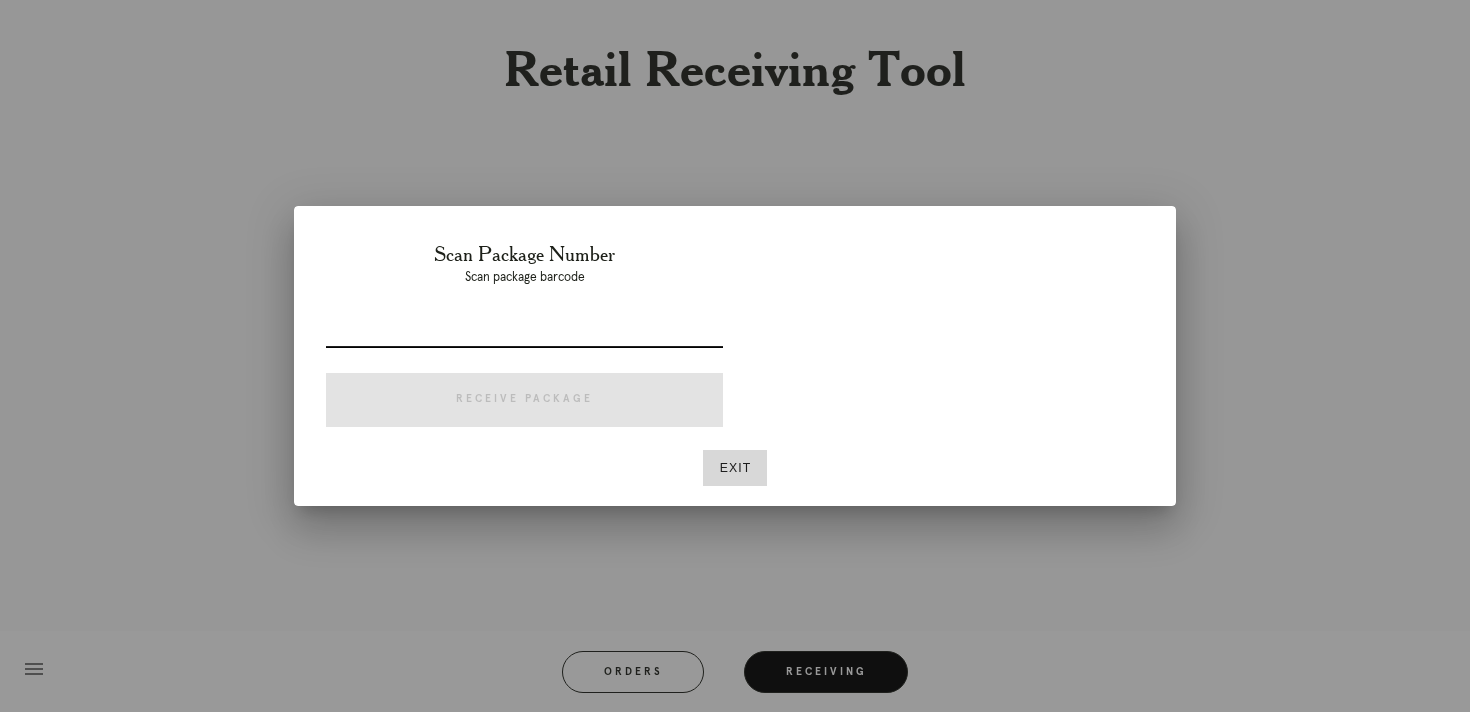 click at bounding box center [524, 331] 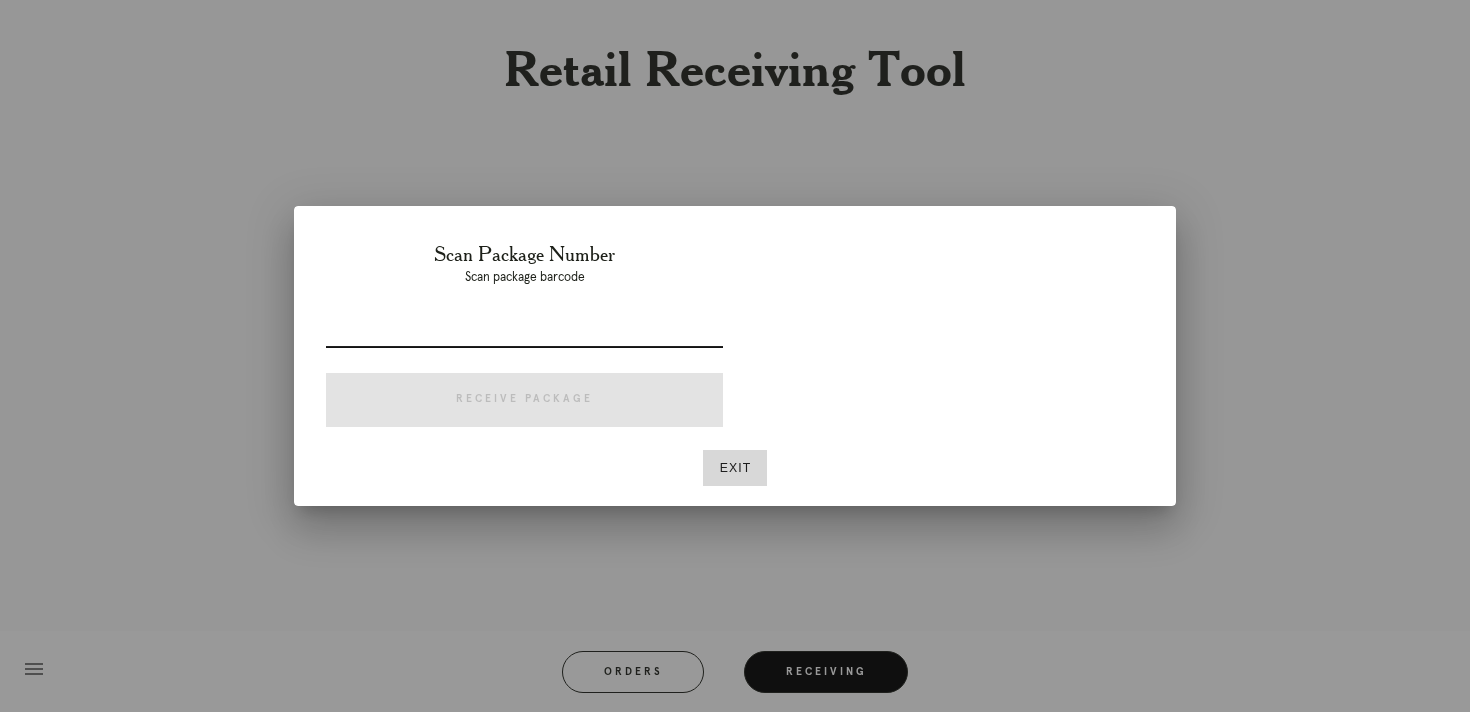 paste on "P118439701828791" 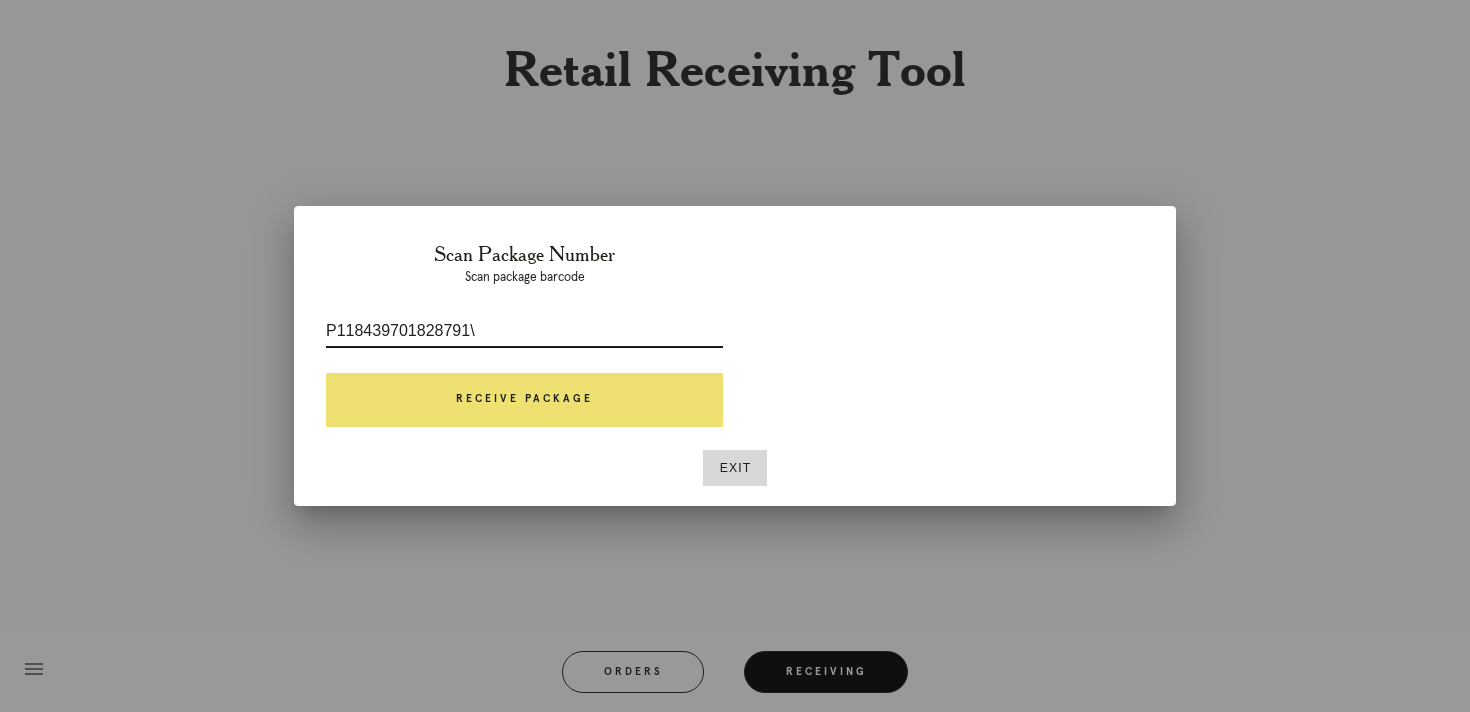 type on "P118439701828791" 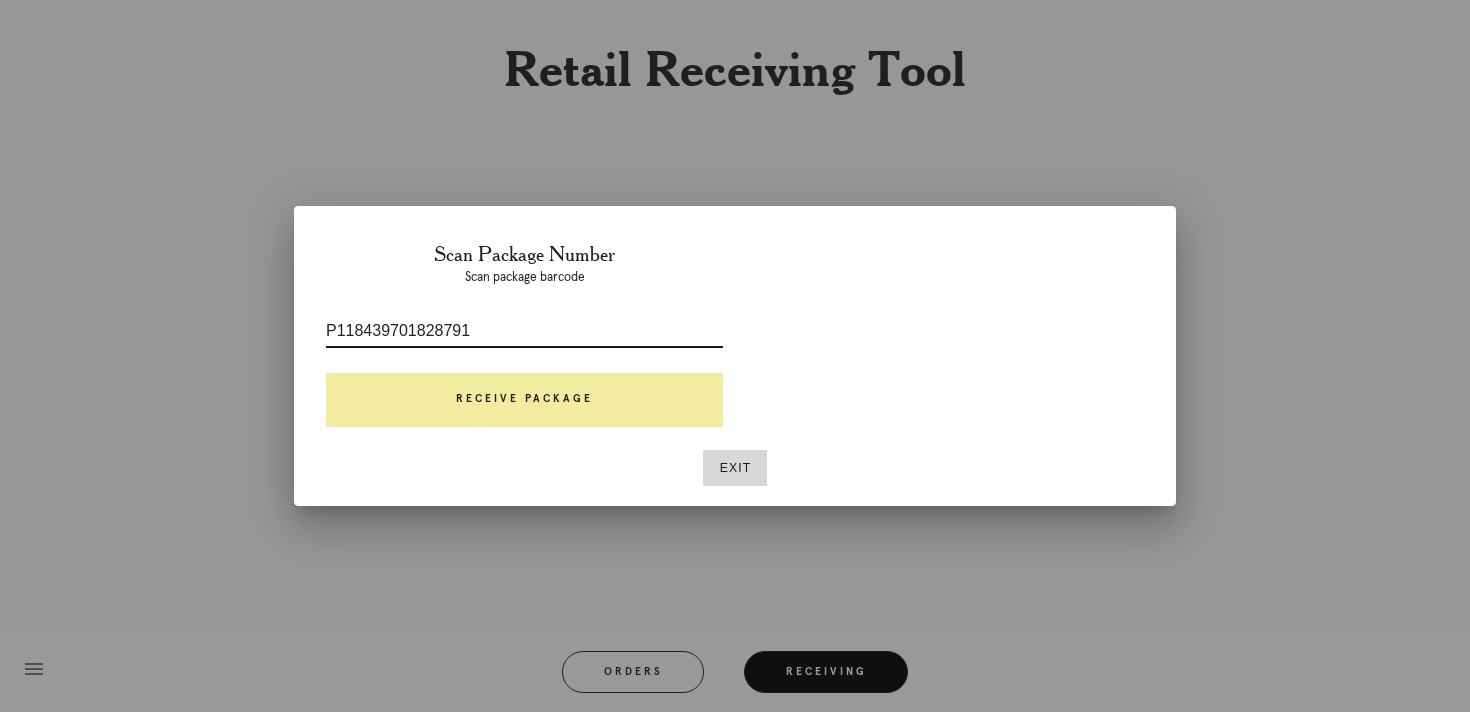 click on "Receive Package" at bounding box center [524, 400] 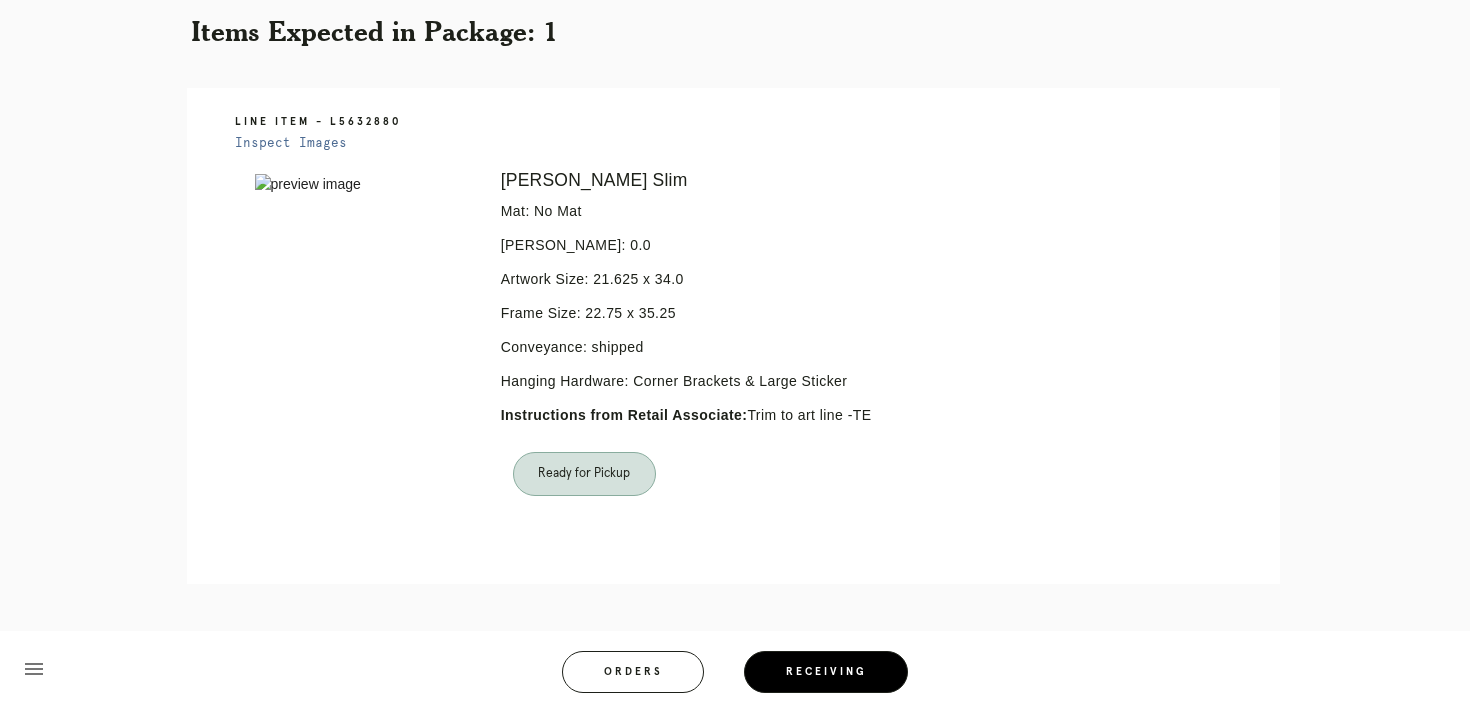scroll, scrollTop: 0, scrollLeft: 0, axis: both 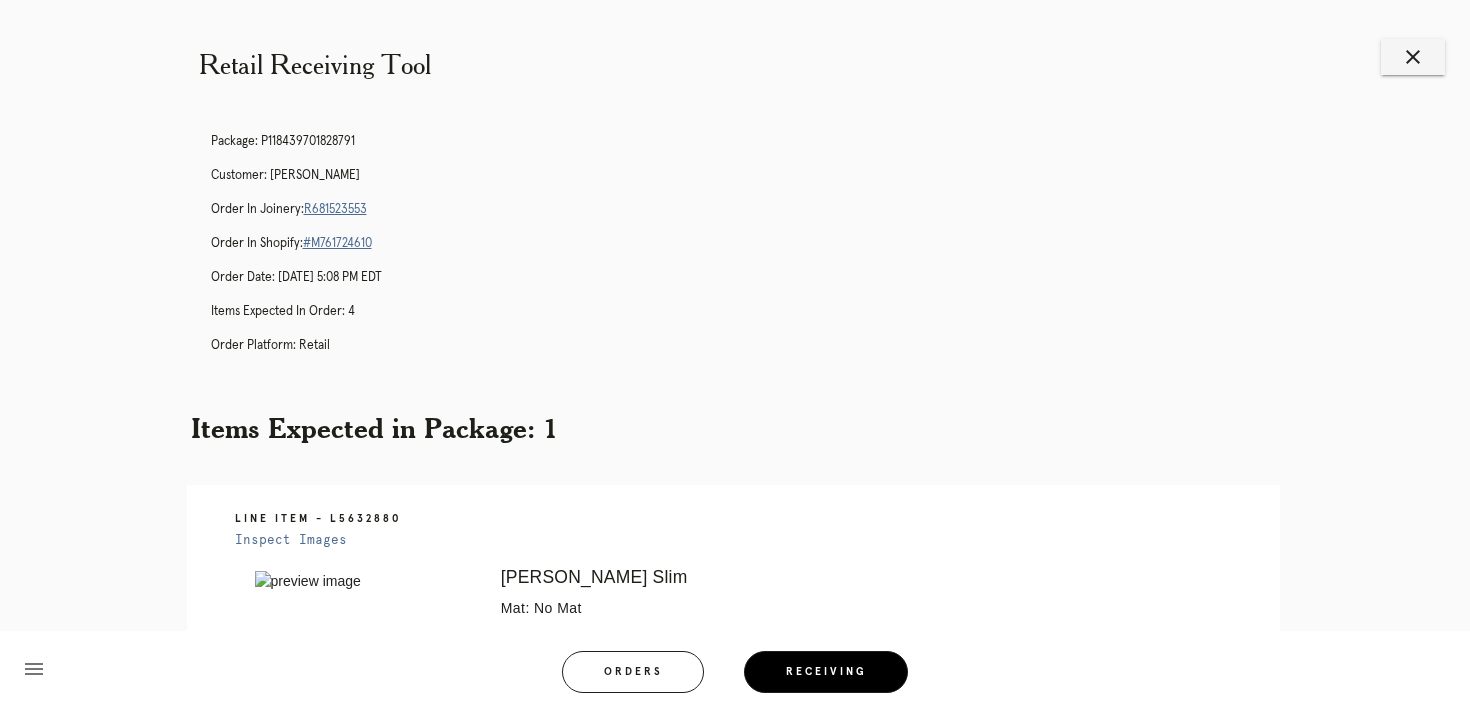 click on "R681523553" at bounding box center (335, 209) 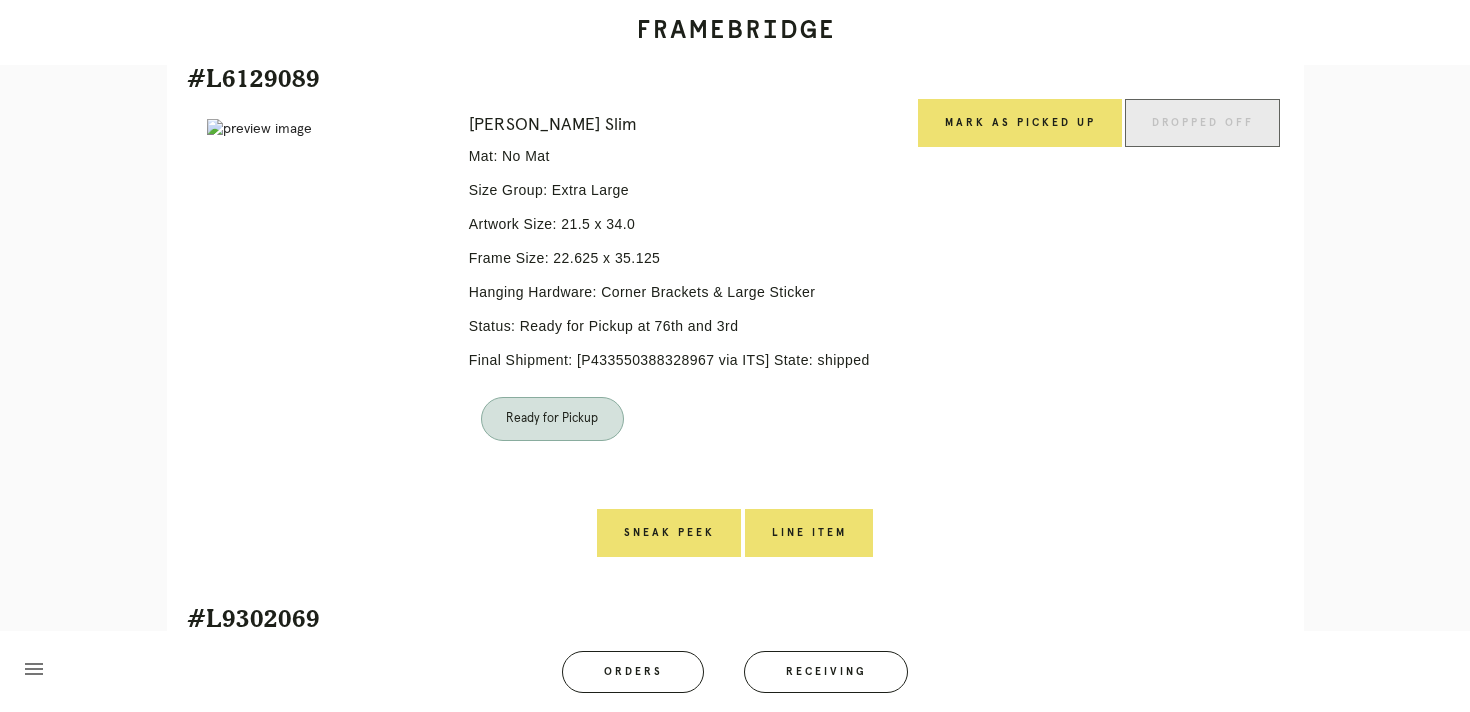 scroll, scrollTop: 425, scrollLeft: 0, axis: vertical 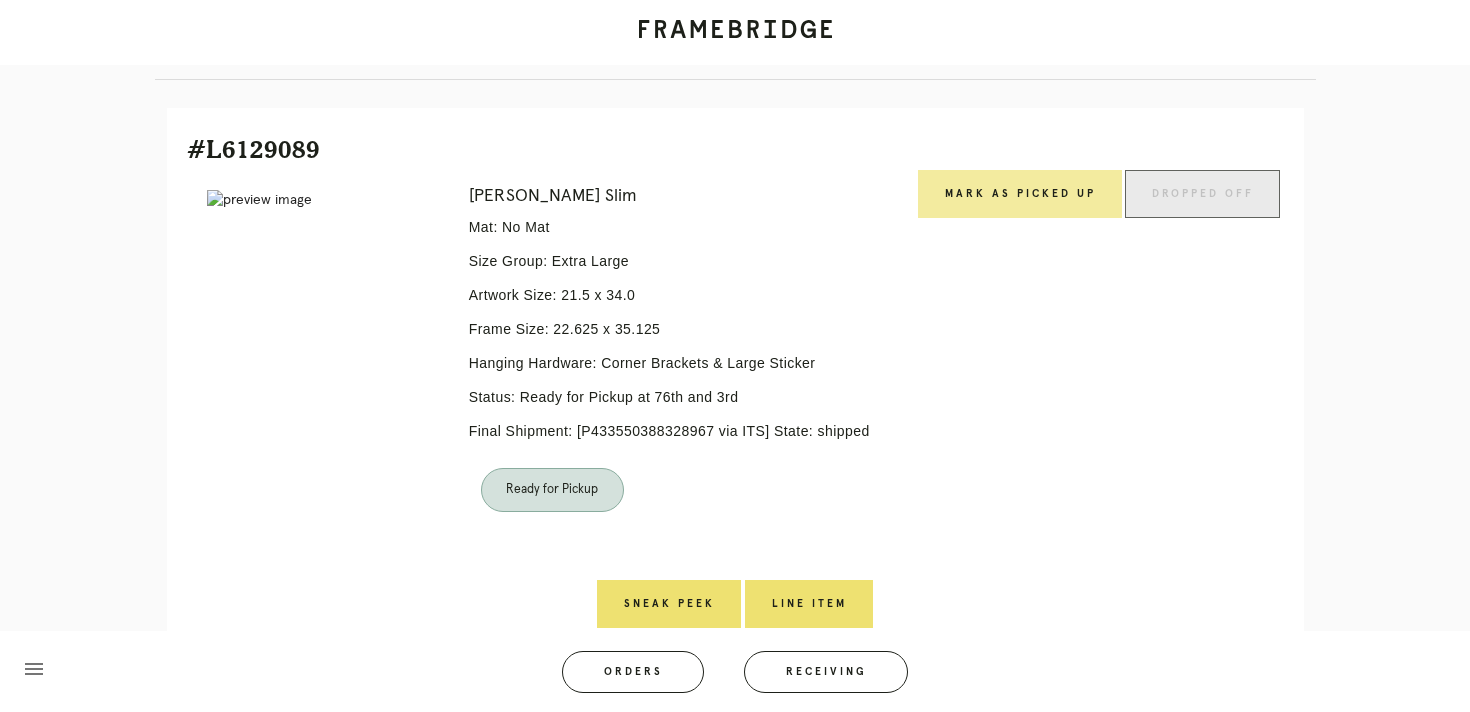 click on "Mark as Picked Up" at bounding box center [1020, 194] 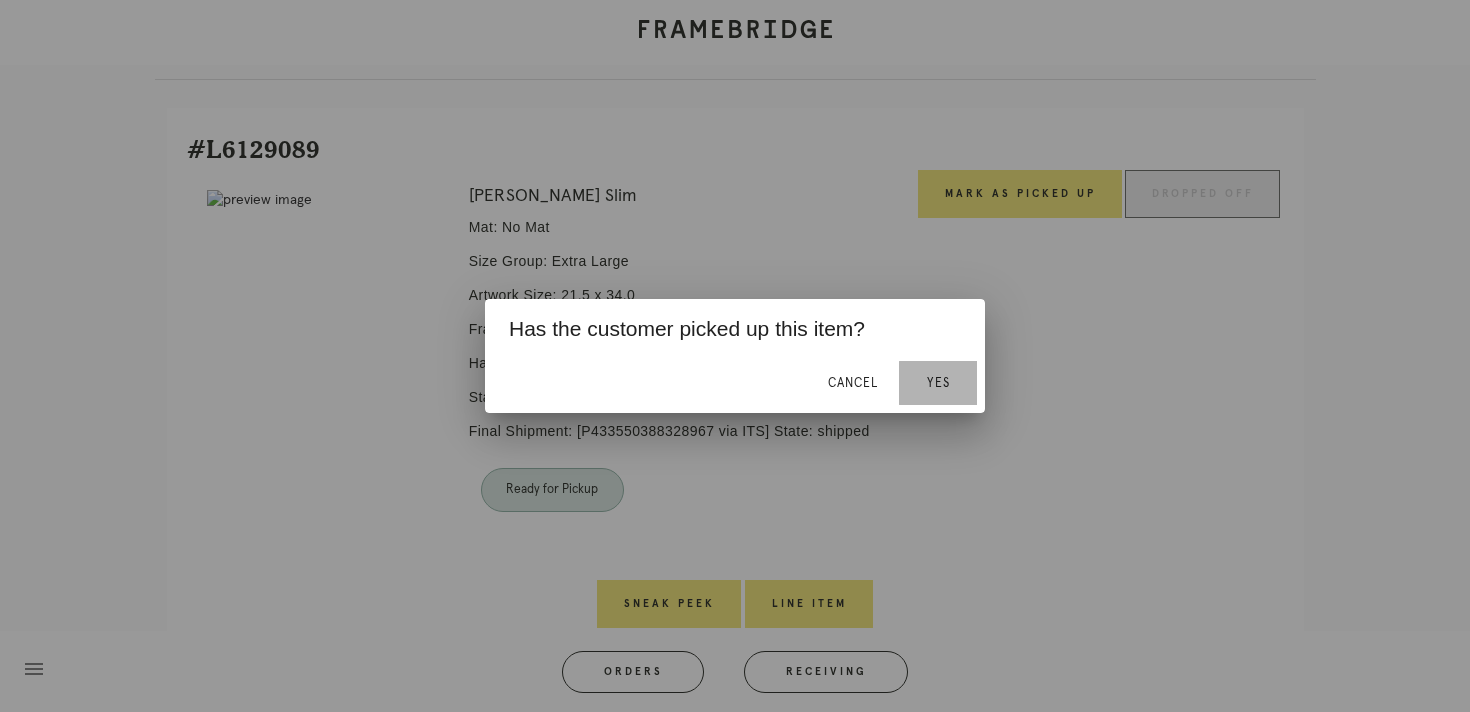 click on "Yes" at bounding box center [938, 383] 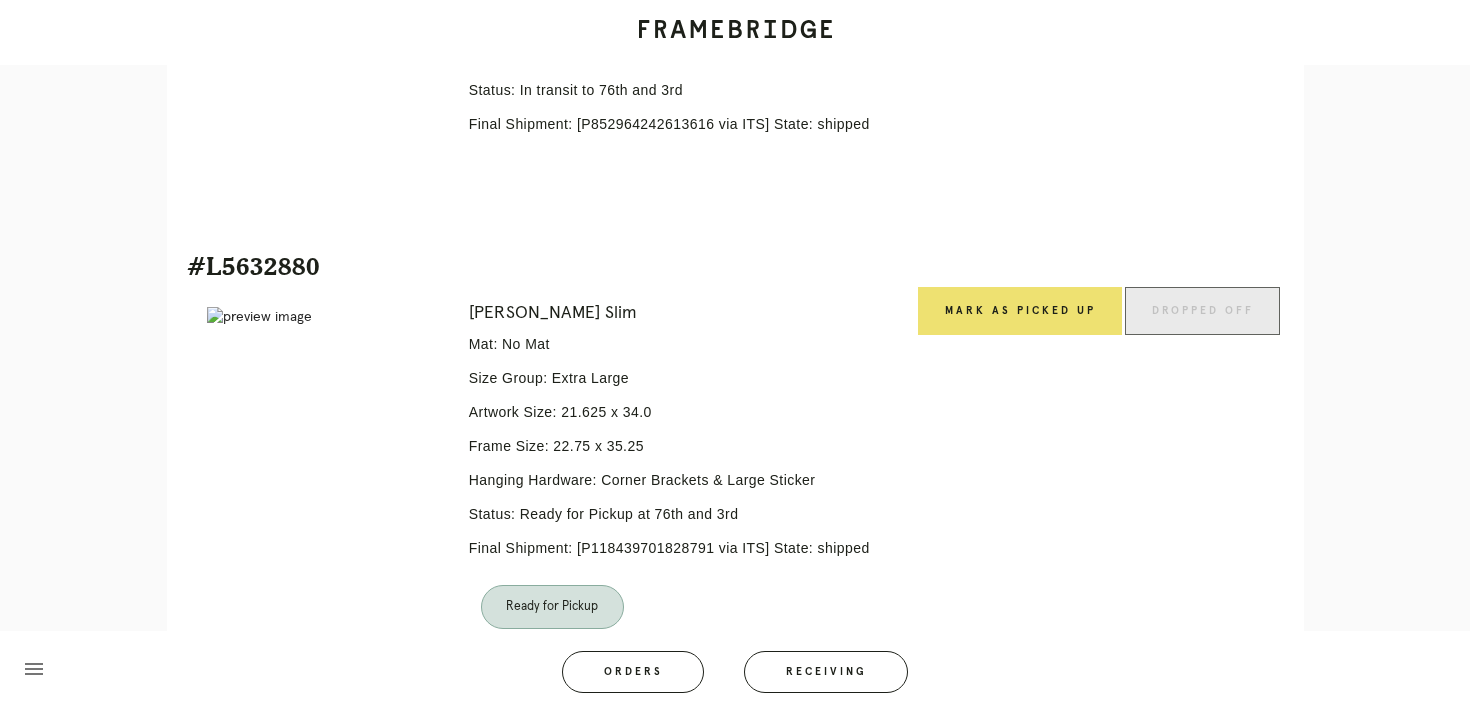 scroll, scrollTop: 1524, scrollLeft: 0, axis: vertical 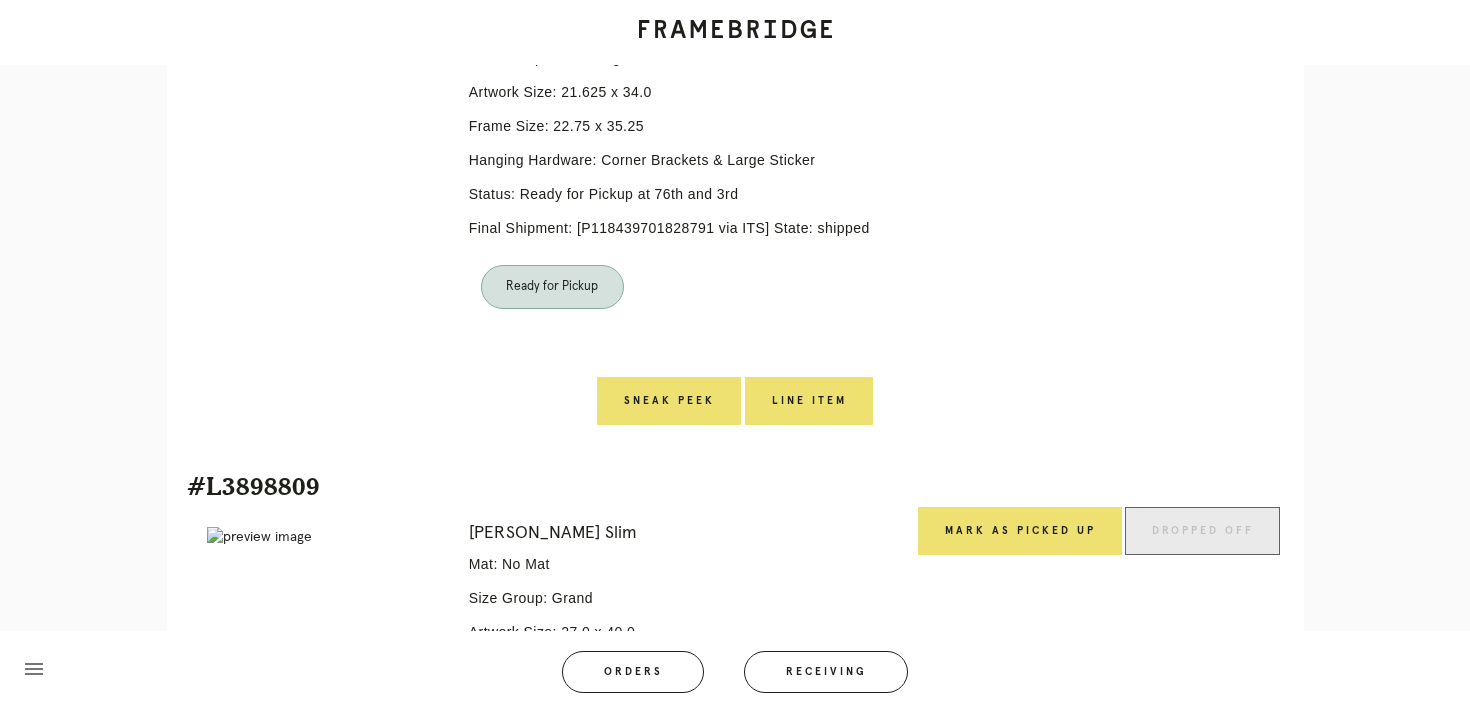 click on "Mark as Picked Up" at bounding box center (1020, -9) 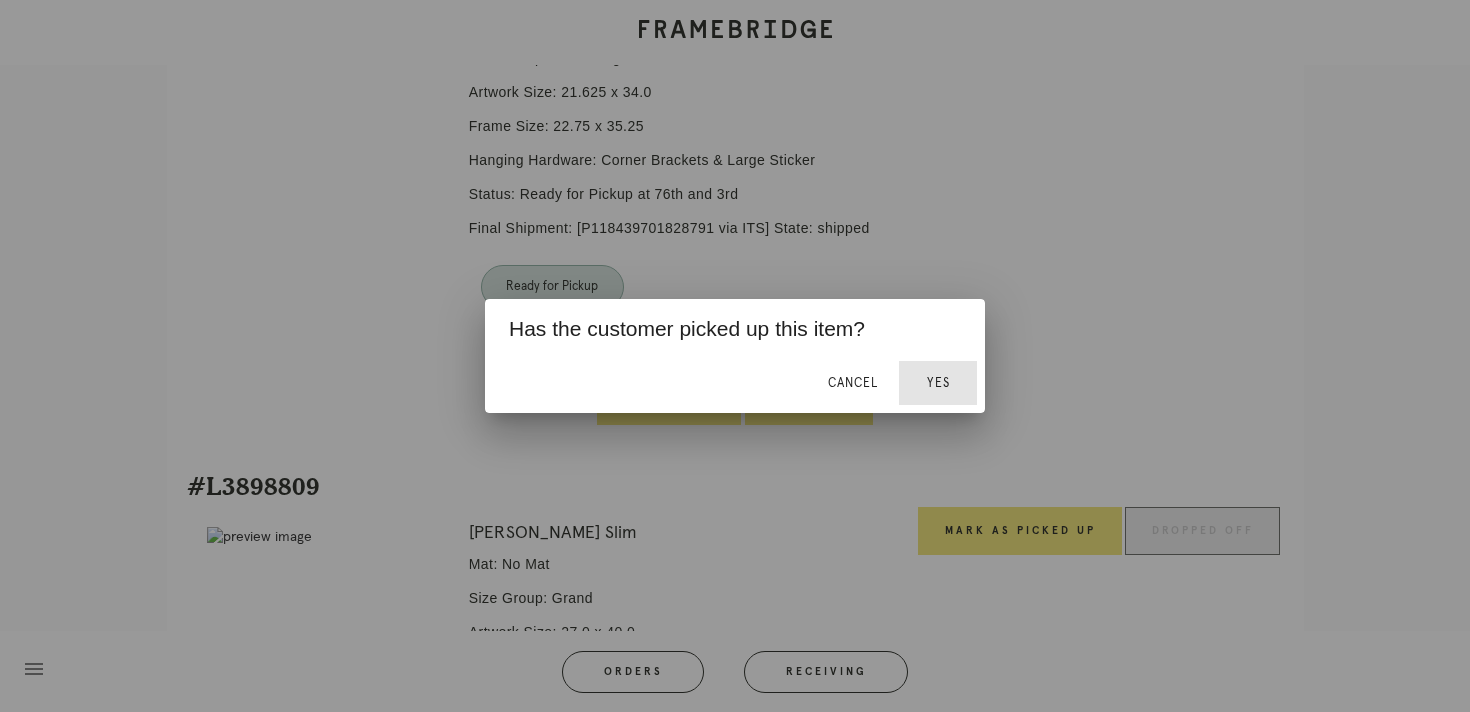 click on "Yes" at bounding box center (938, 383) 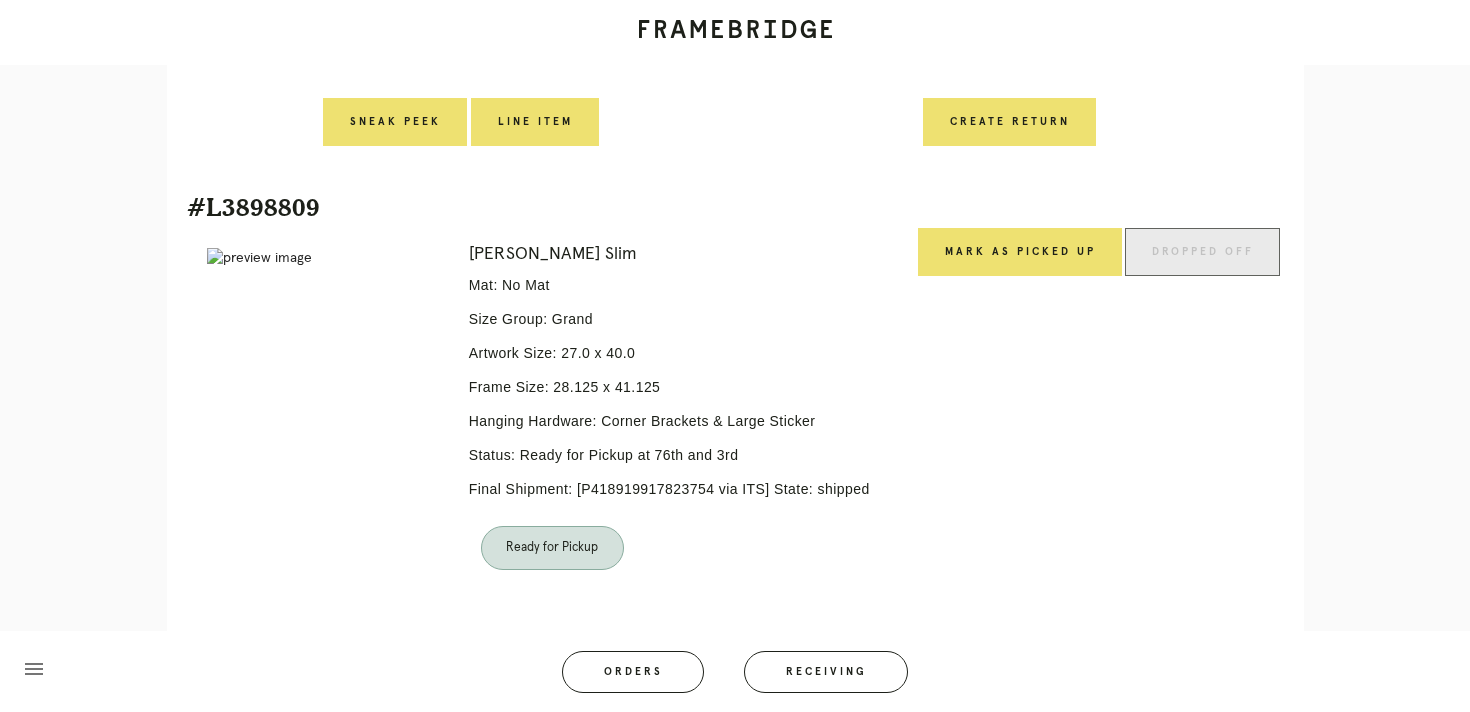 scroll, scrollTop: 2039, scrollLeft: 0, axis: vertical 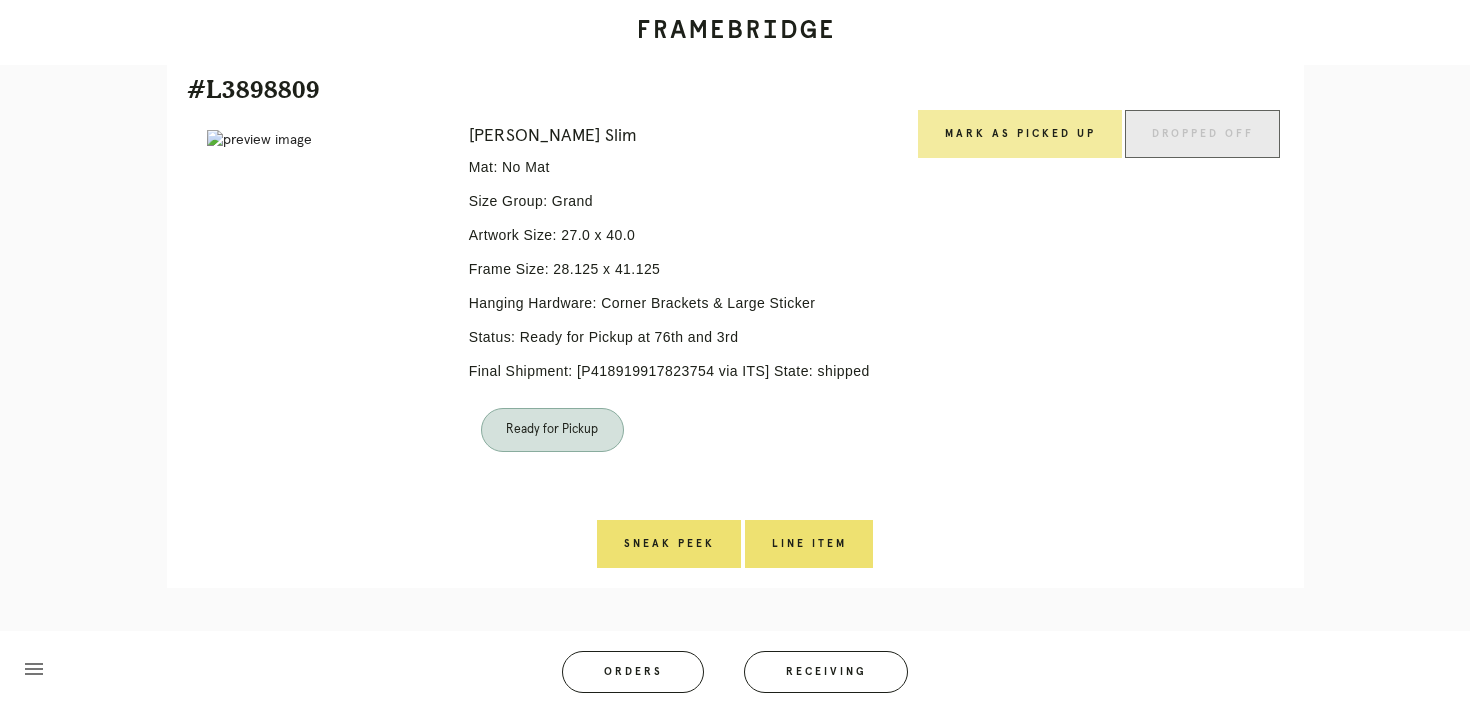 click on "Mark as Picked Up" at bounding box center (1020, 134) 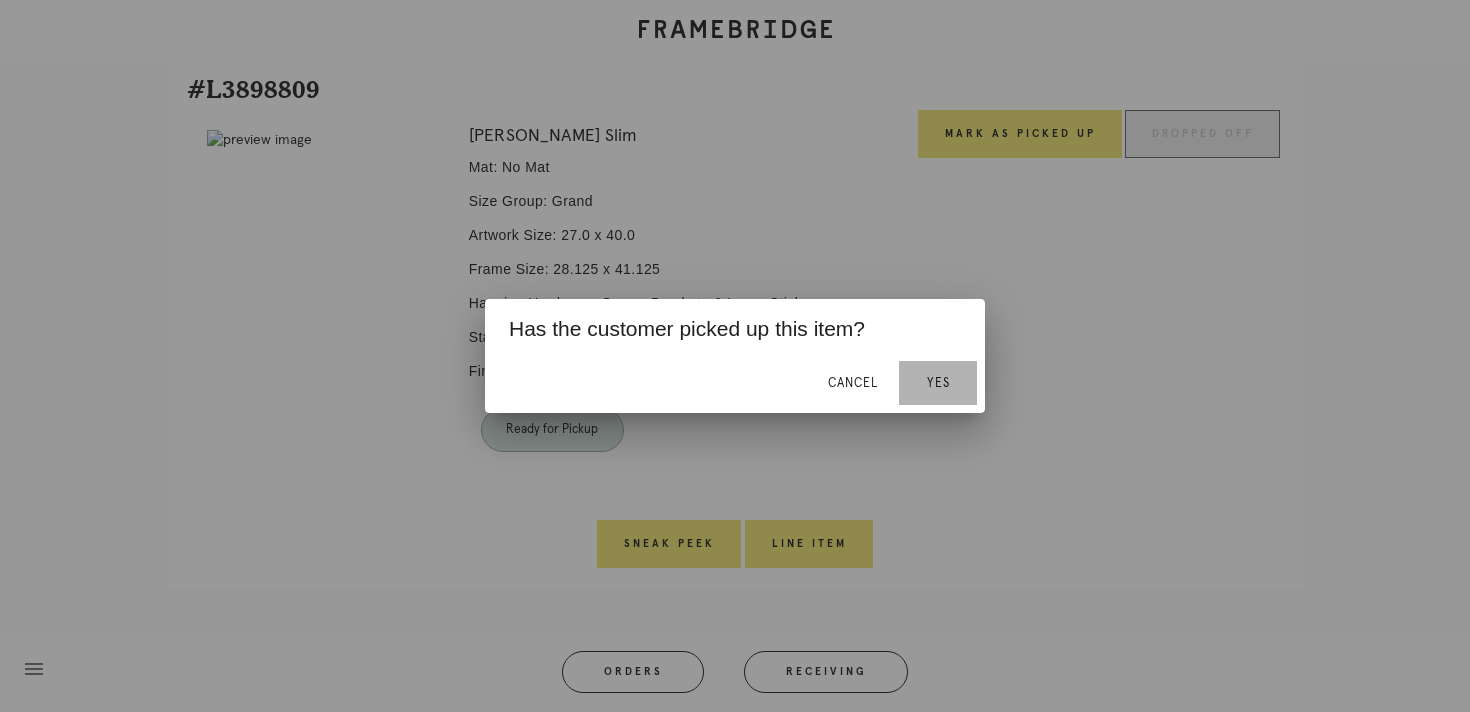 click on "Yes" at bounding box center (938, 383) 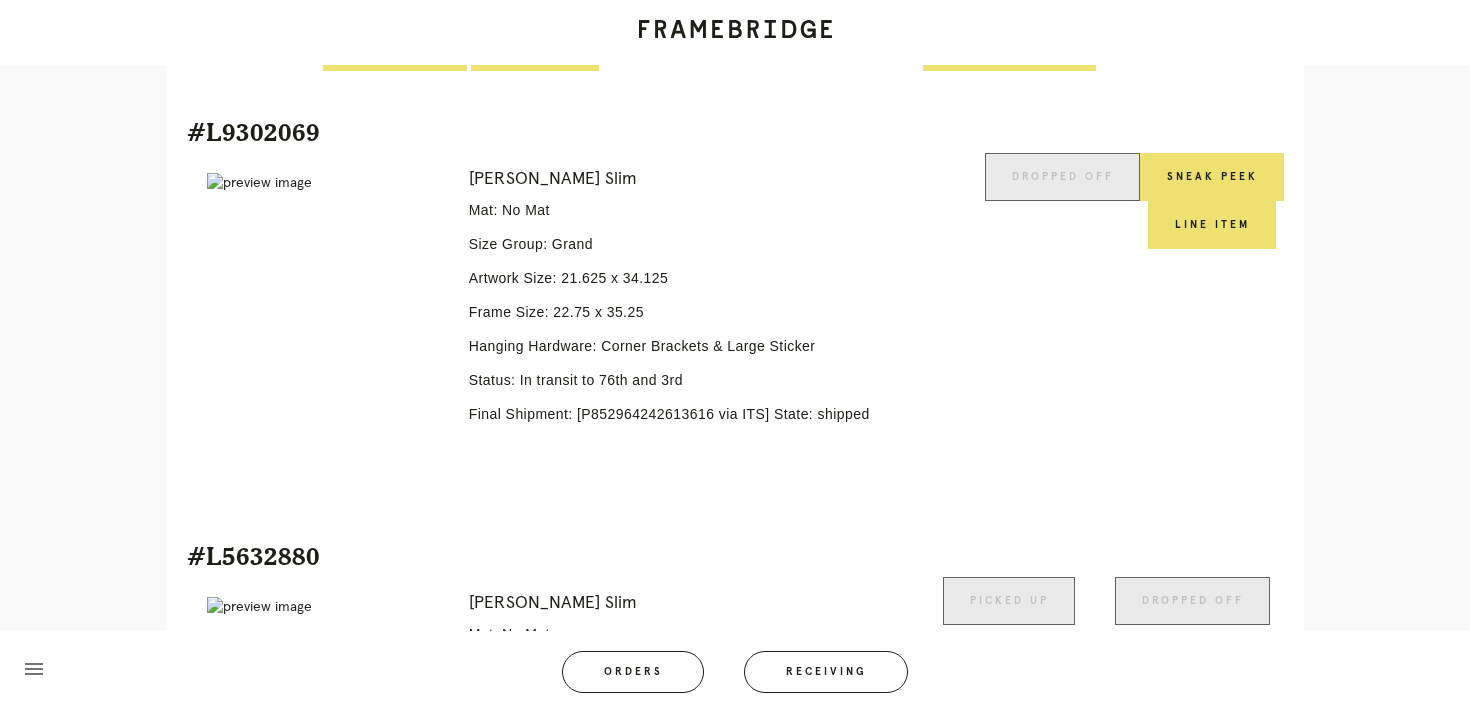 scroll, scrollTop: 456, scrollLeft: 0, axis: vertical 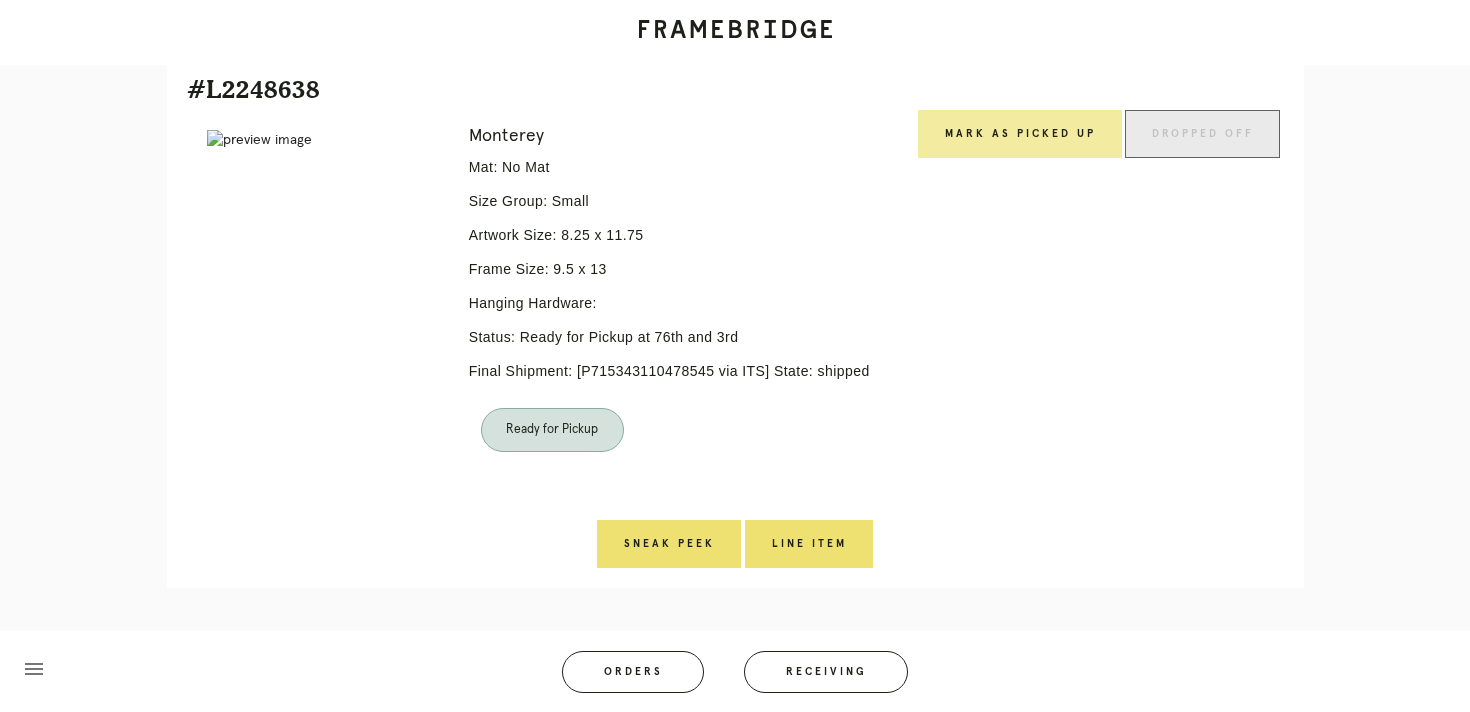 click on "Mark as Picked Up" at bounding box center [1020, 134] 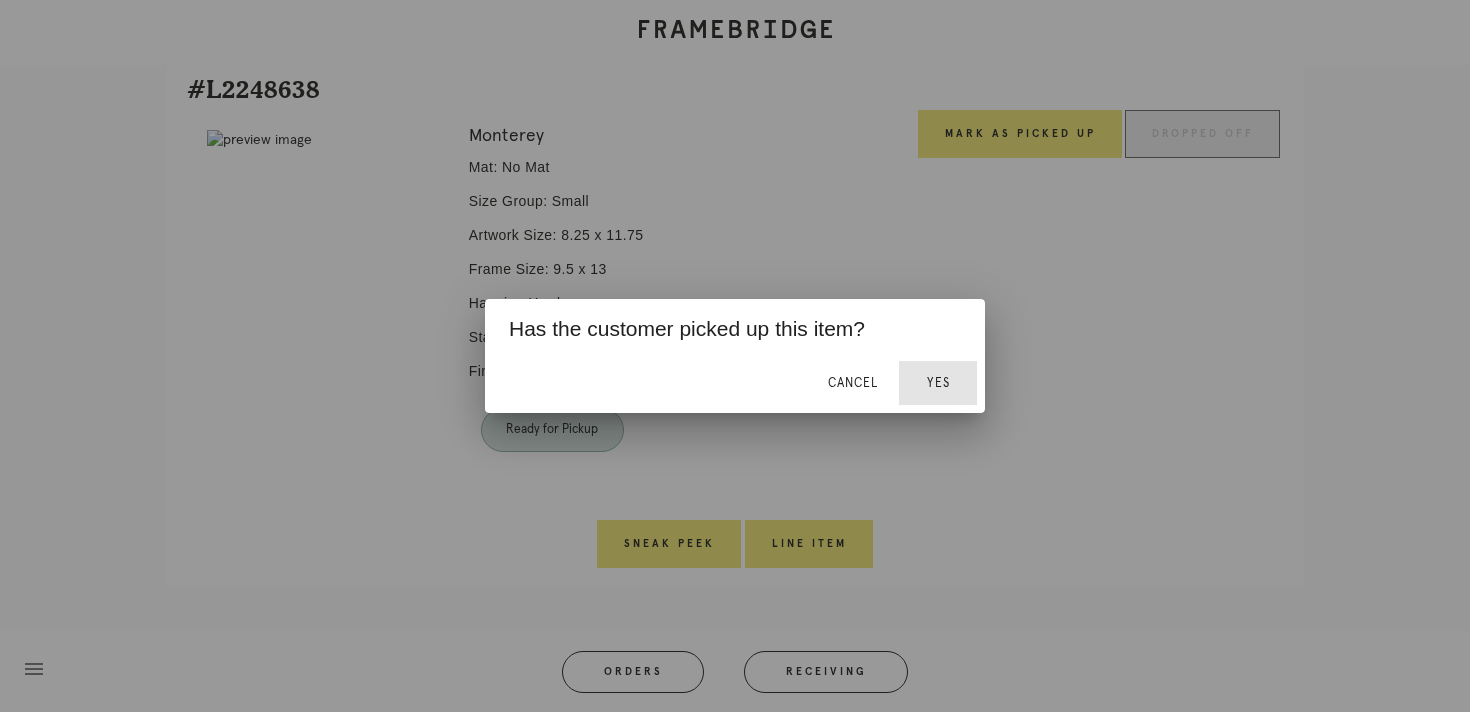 click on "Yes" at bounding box center [938, 383] 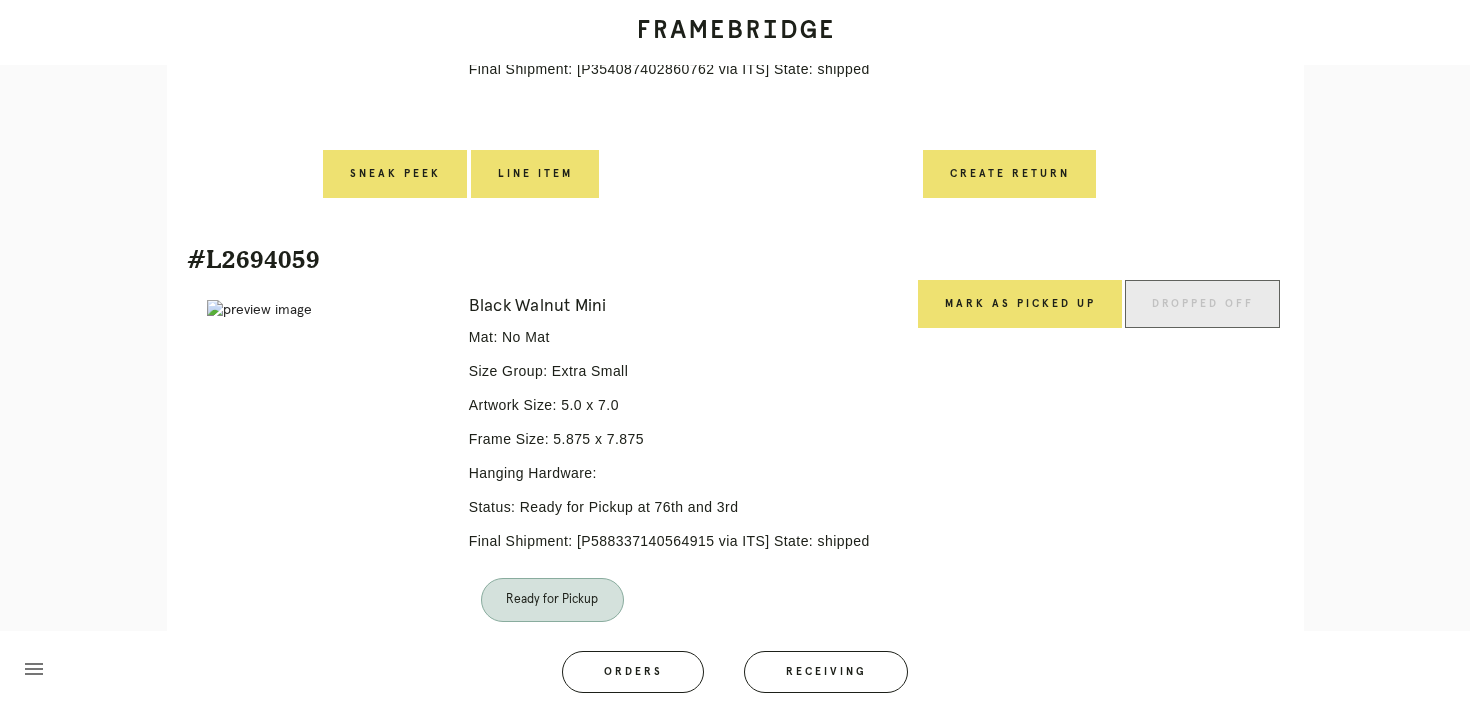 scroll, scrollTop: 788, scrollLeft: 0, axis: vertical 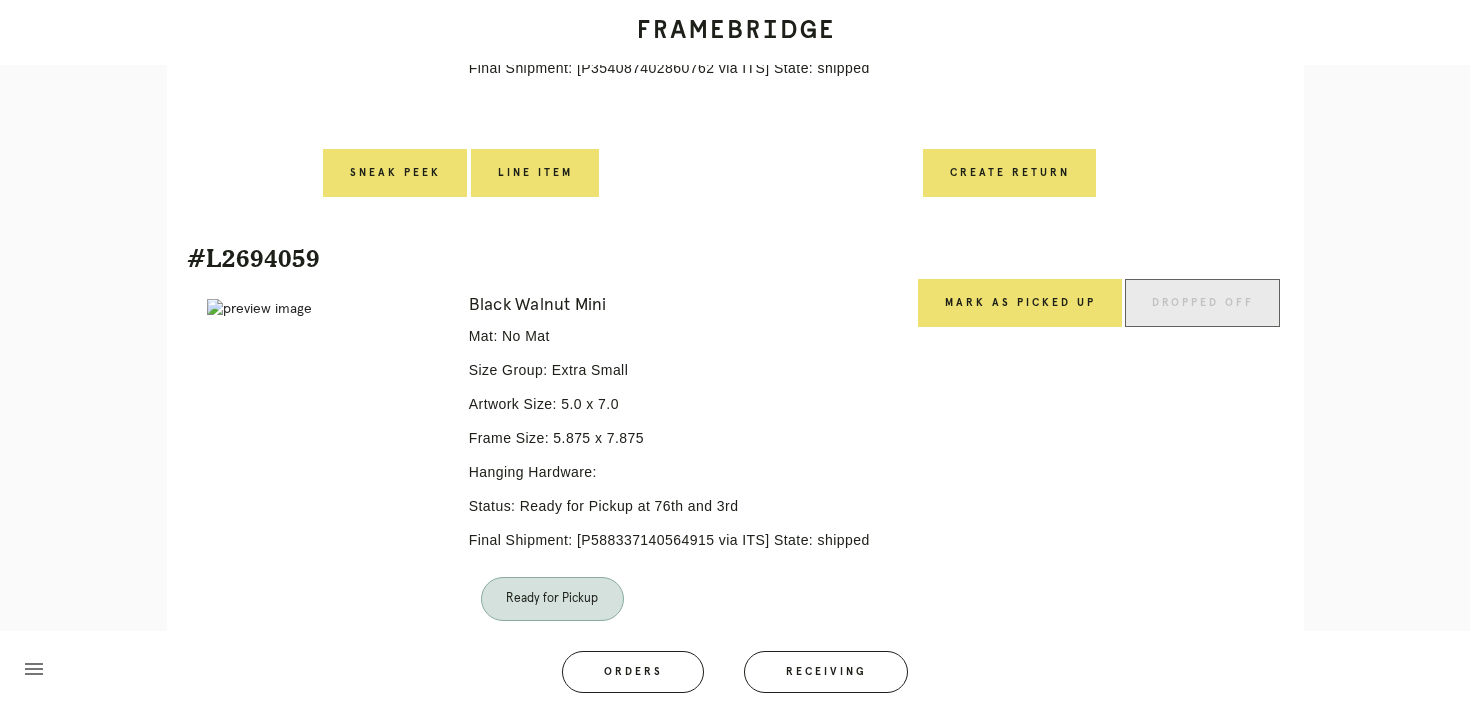 click on "Final Shipment:
[P588337140564915 via ITS] State: shipped" at bounding box center [689, 540] 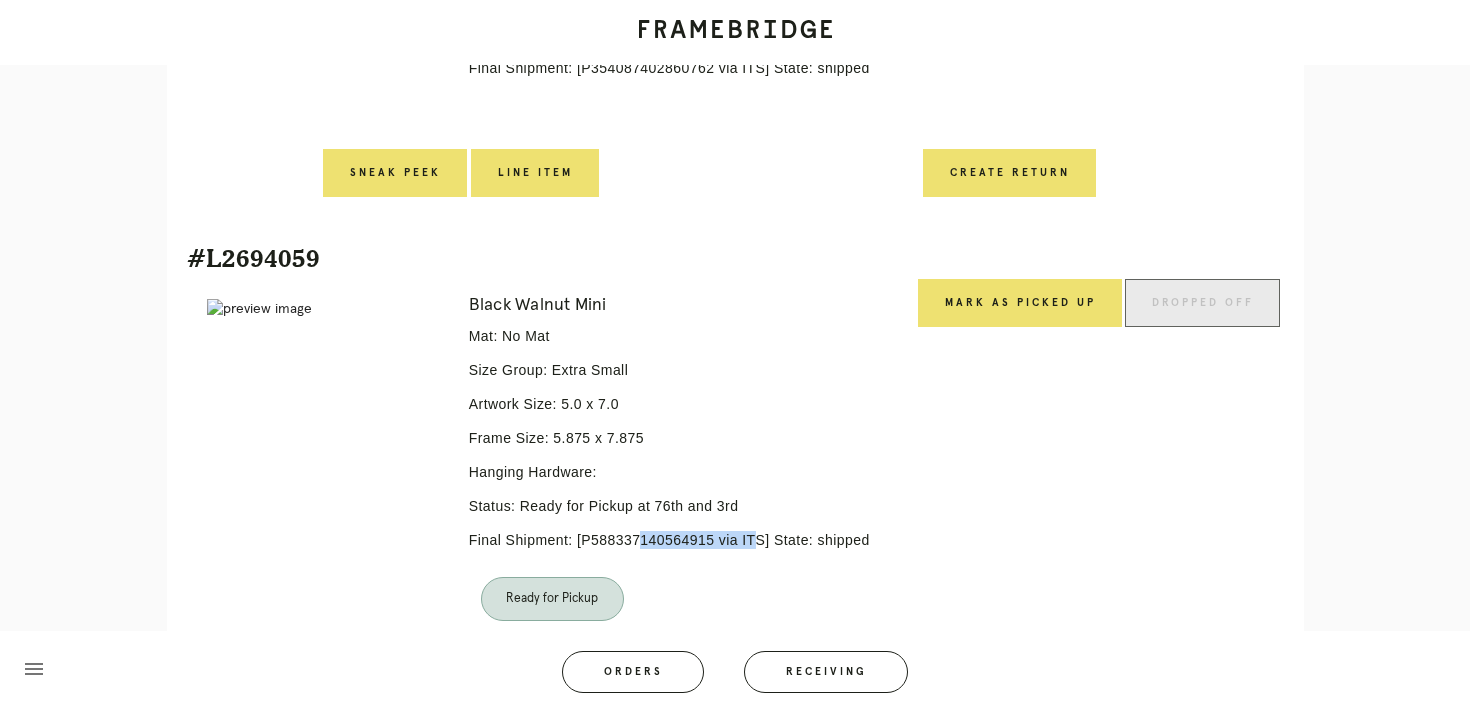 click on "Final Shipment:
[P588337140564915 via ITS] State: shipped" at bounding box center (689, 540) 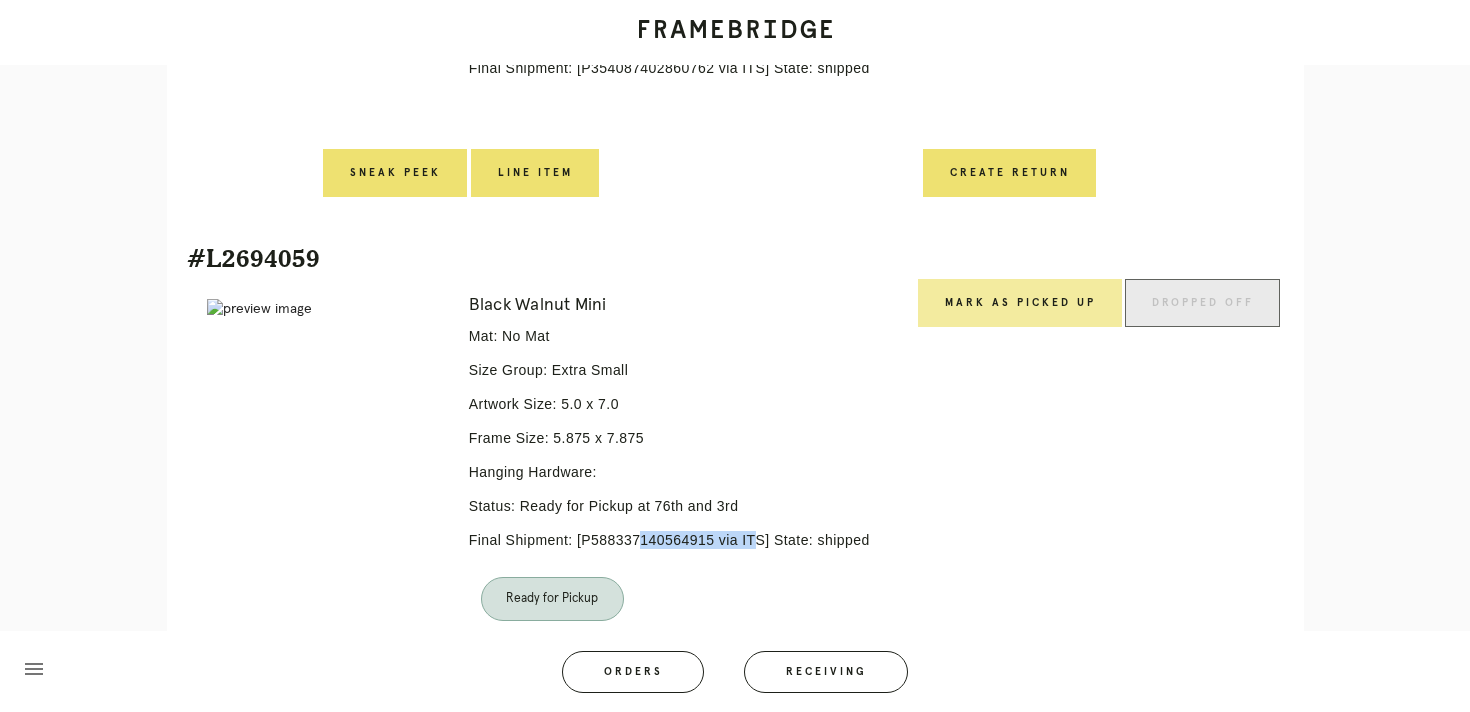 copy on "P588337140564915" 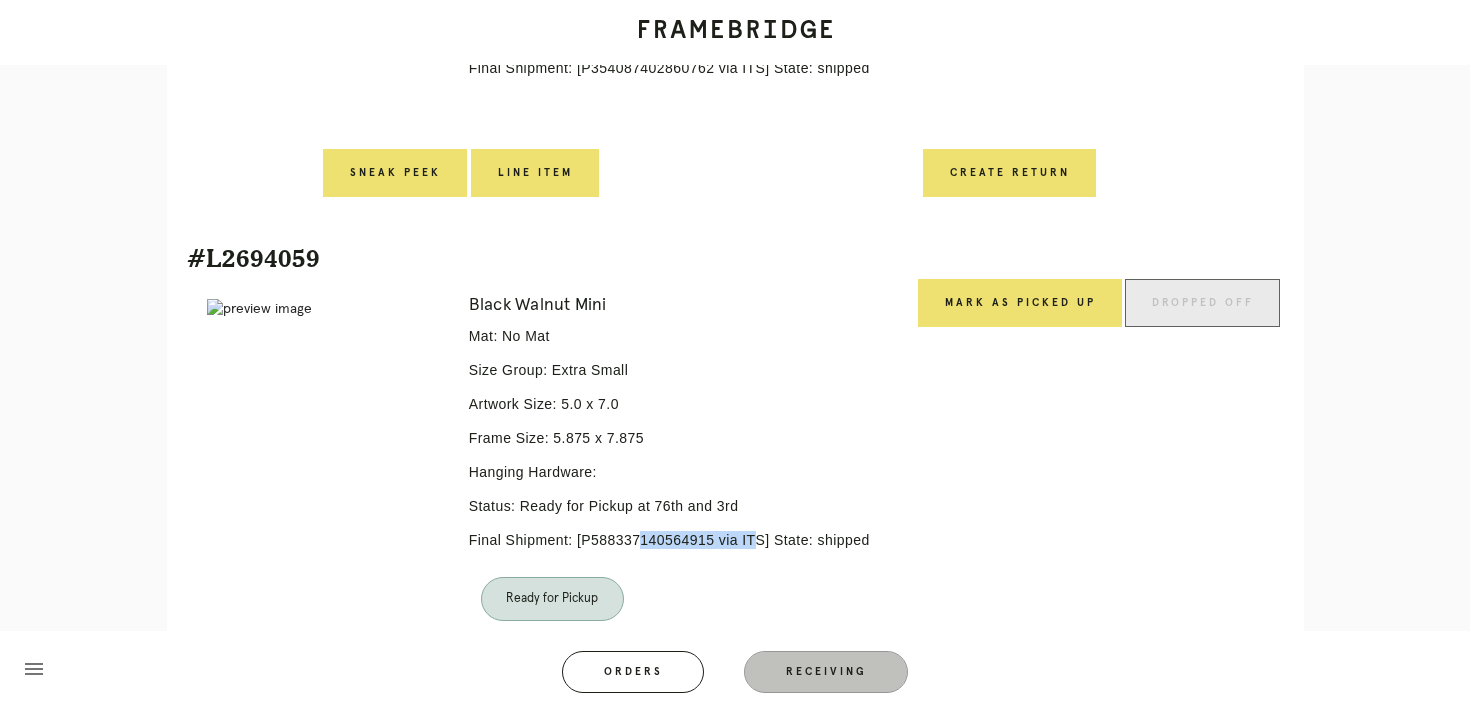 click on "Receiving" at bounding box center (826, 672) 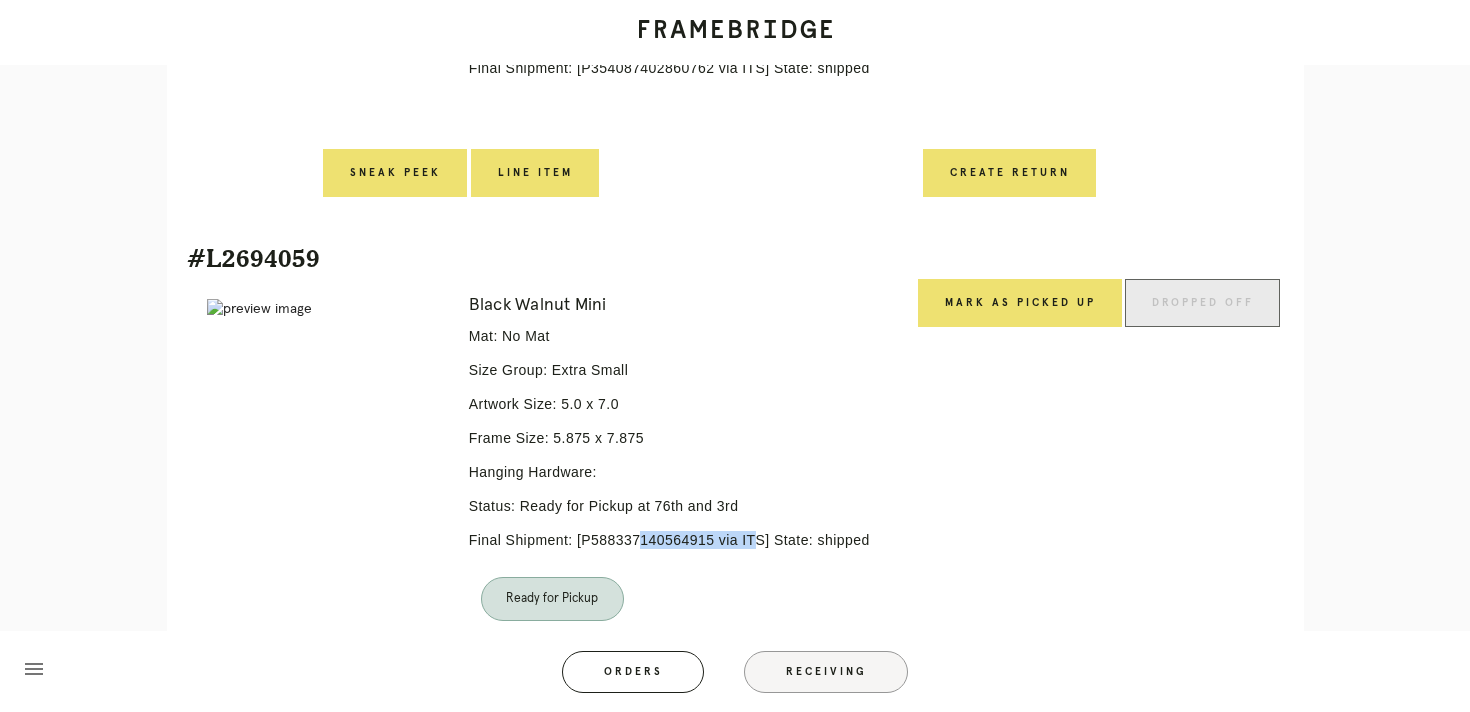 scroll, scrollTop: 0, scrollLeft: 0, axis: both 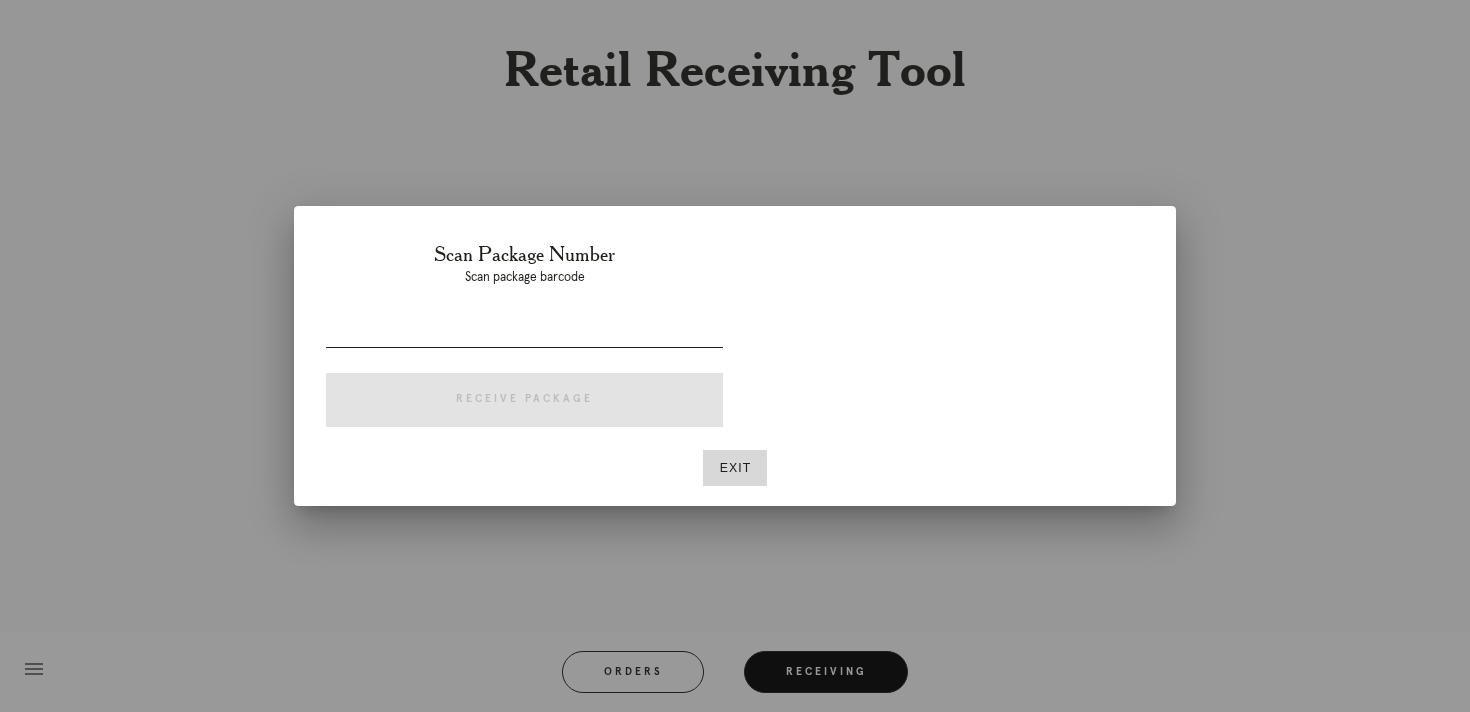 click at bounding box center (524, 331) 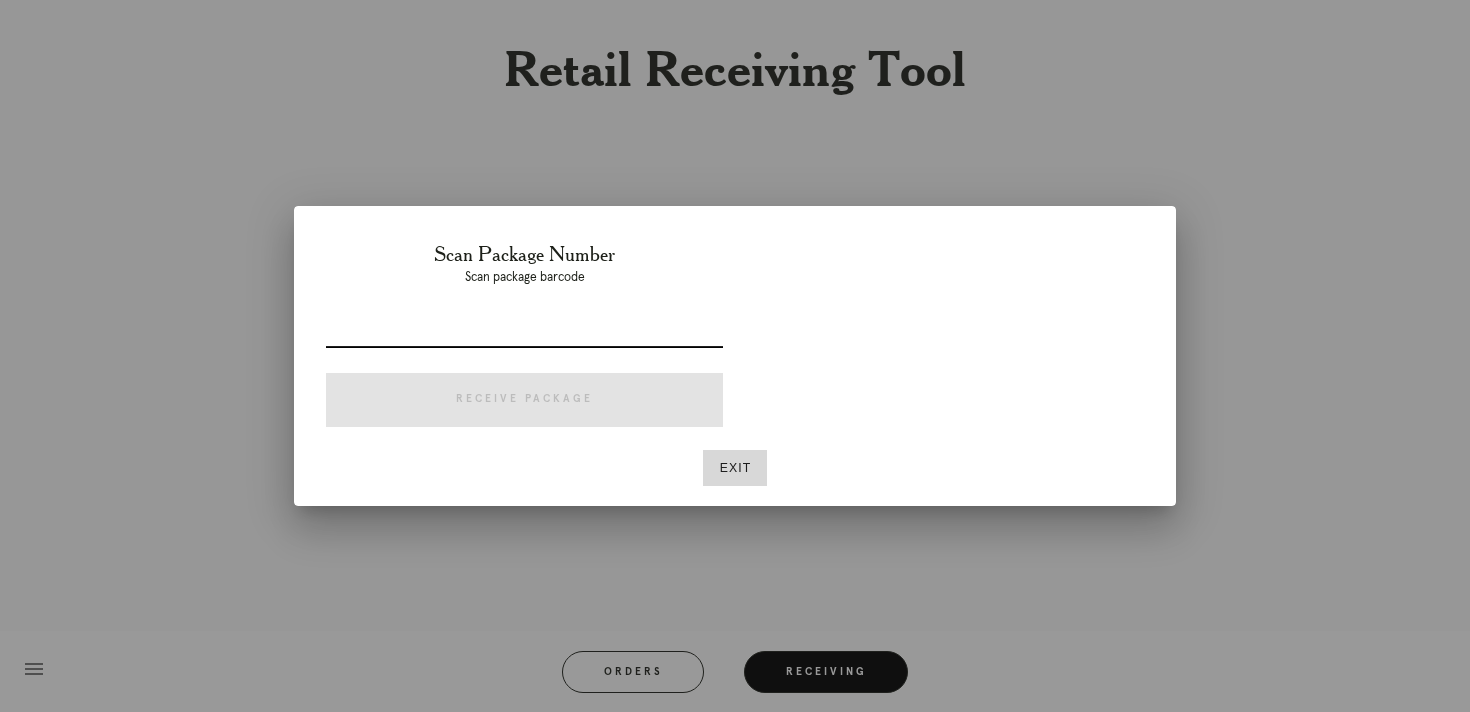 paste on "P588337140564915" 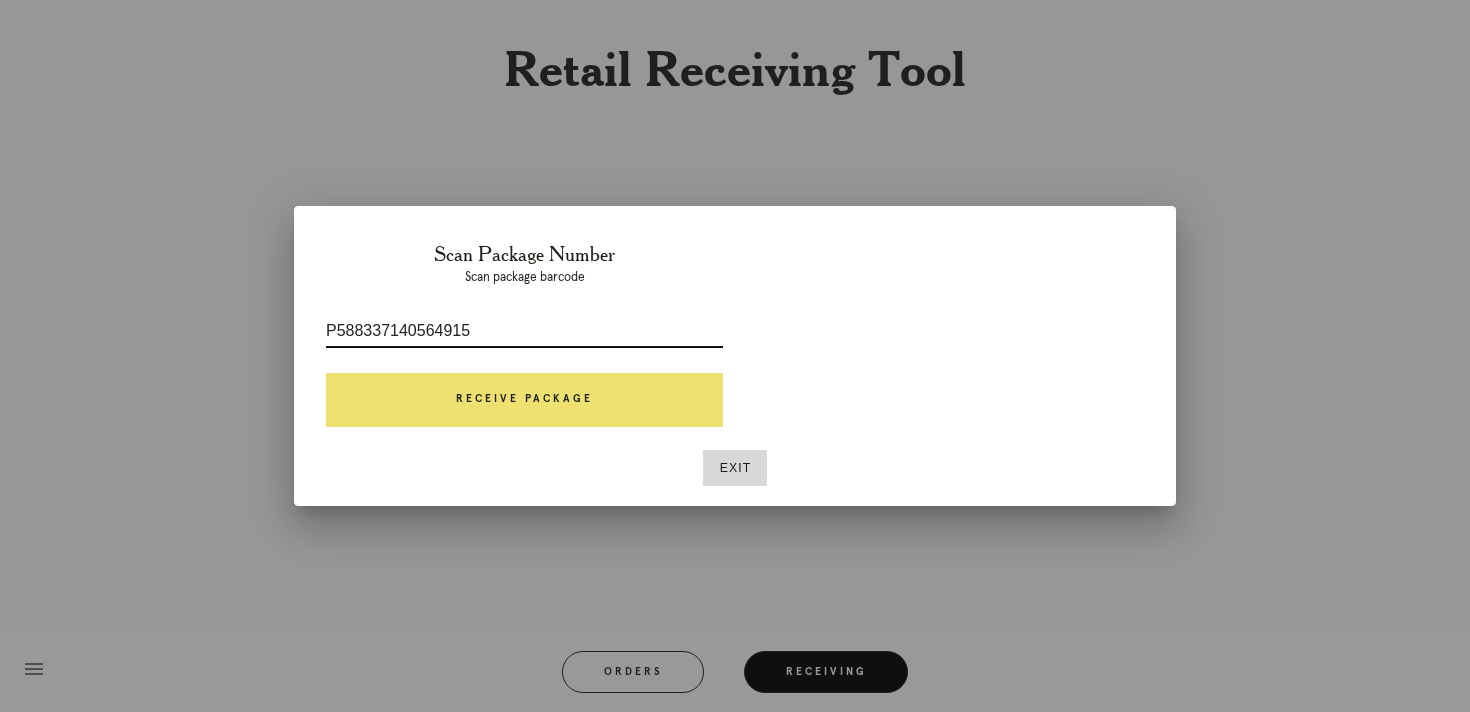 type on "P588337140564915" 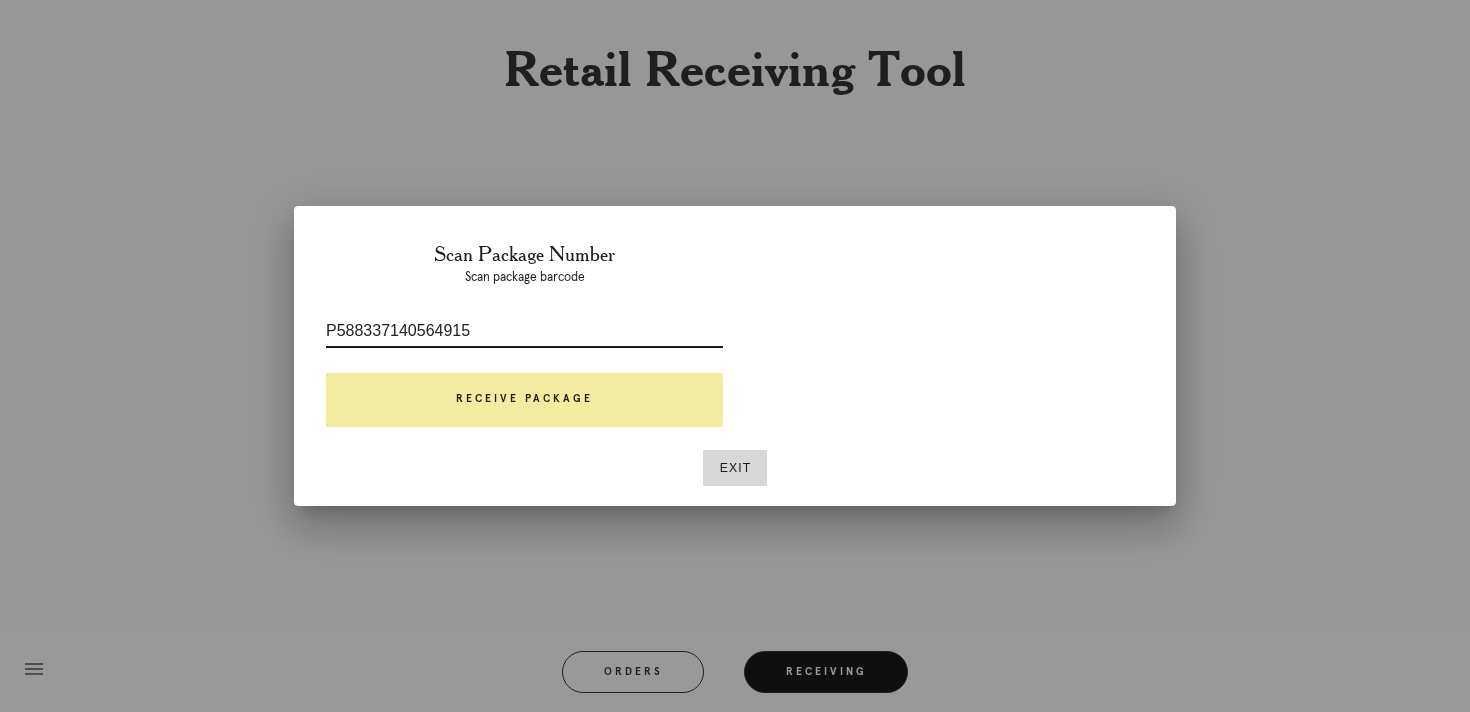 click on "Receive Package" at bounding box center (524, 400) 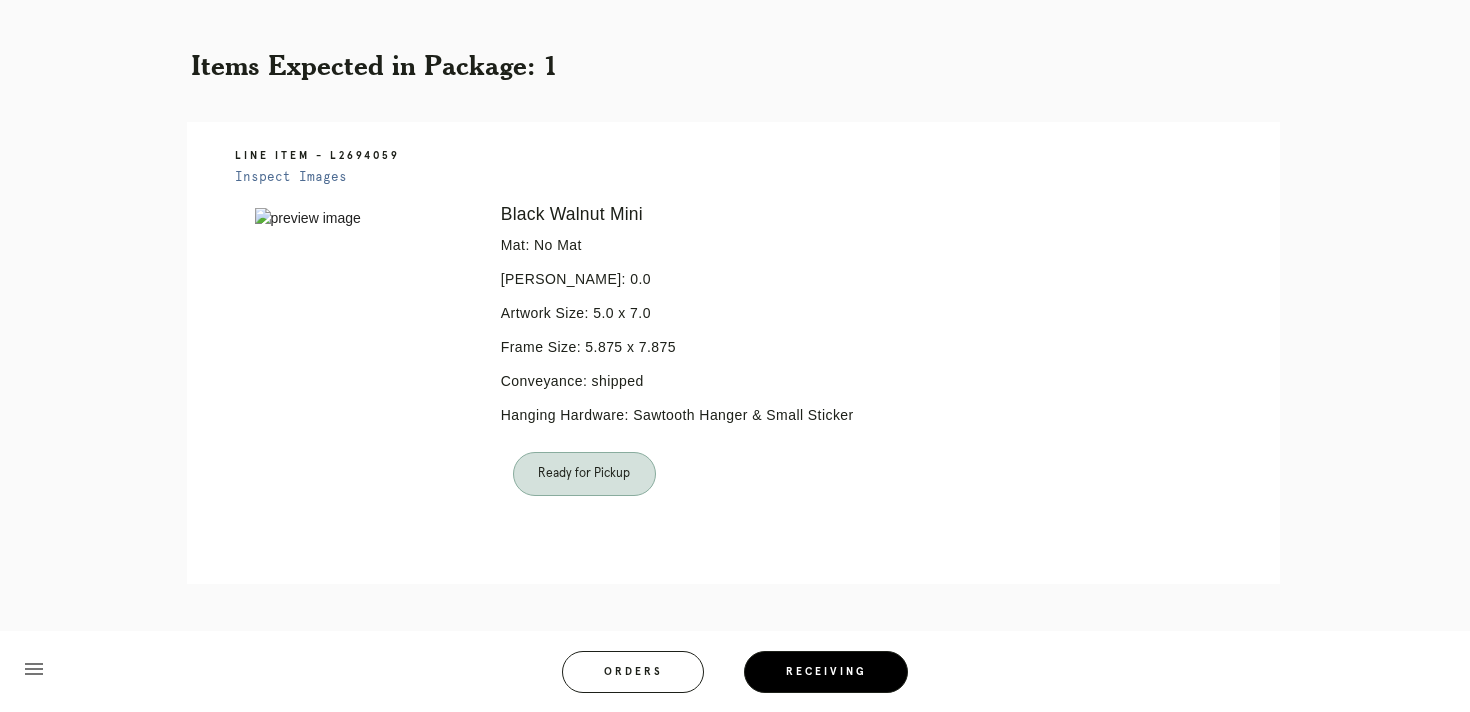 scroll, scrollTop: 0, scrollLeft: 0, axis: both 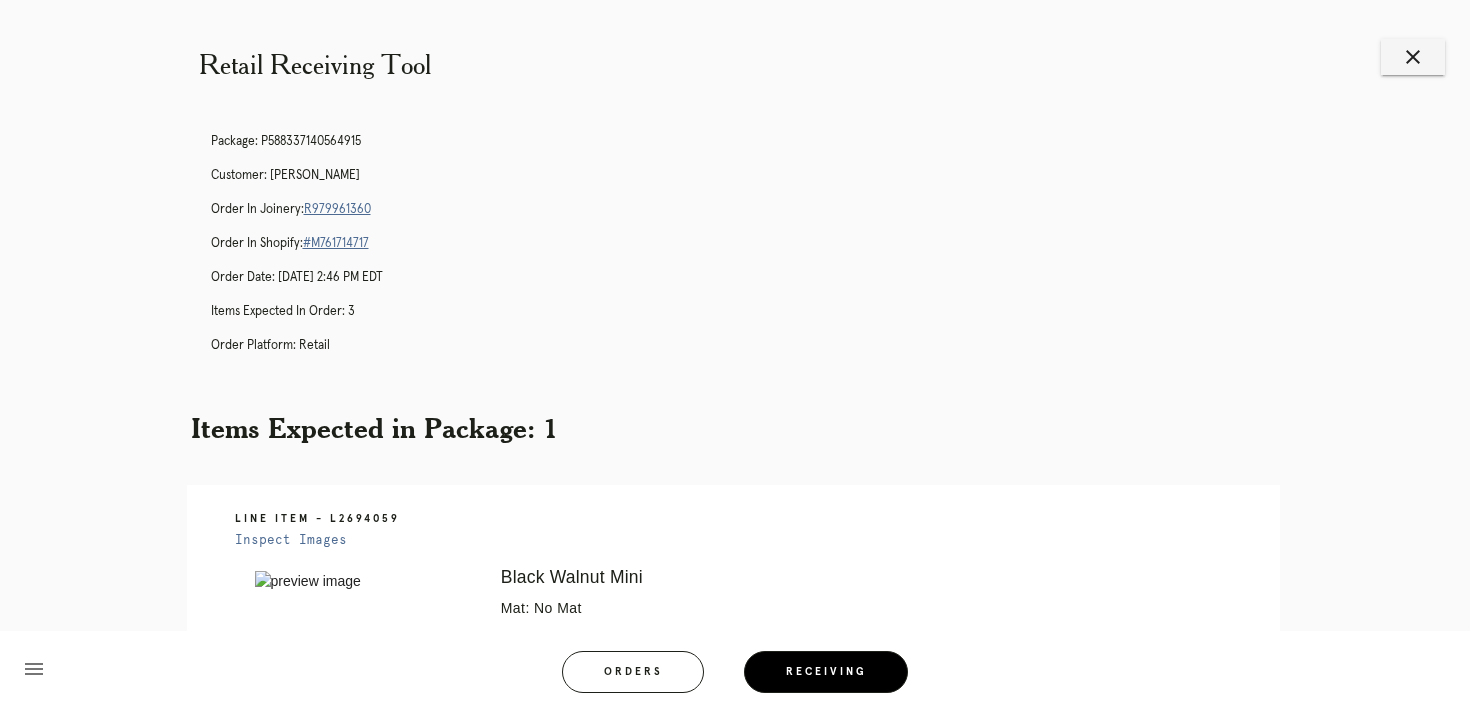 click on "R979961360" at bounding box center [337, 209] 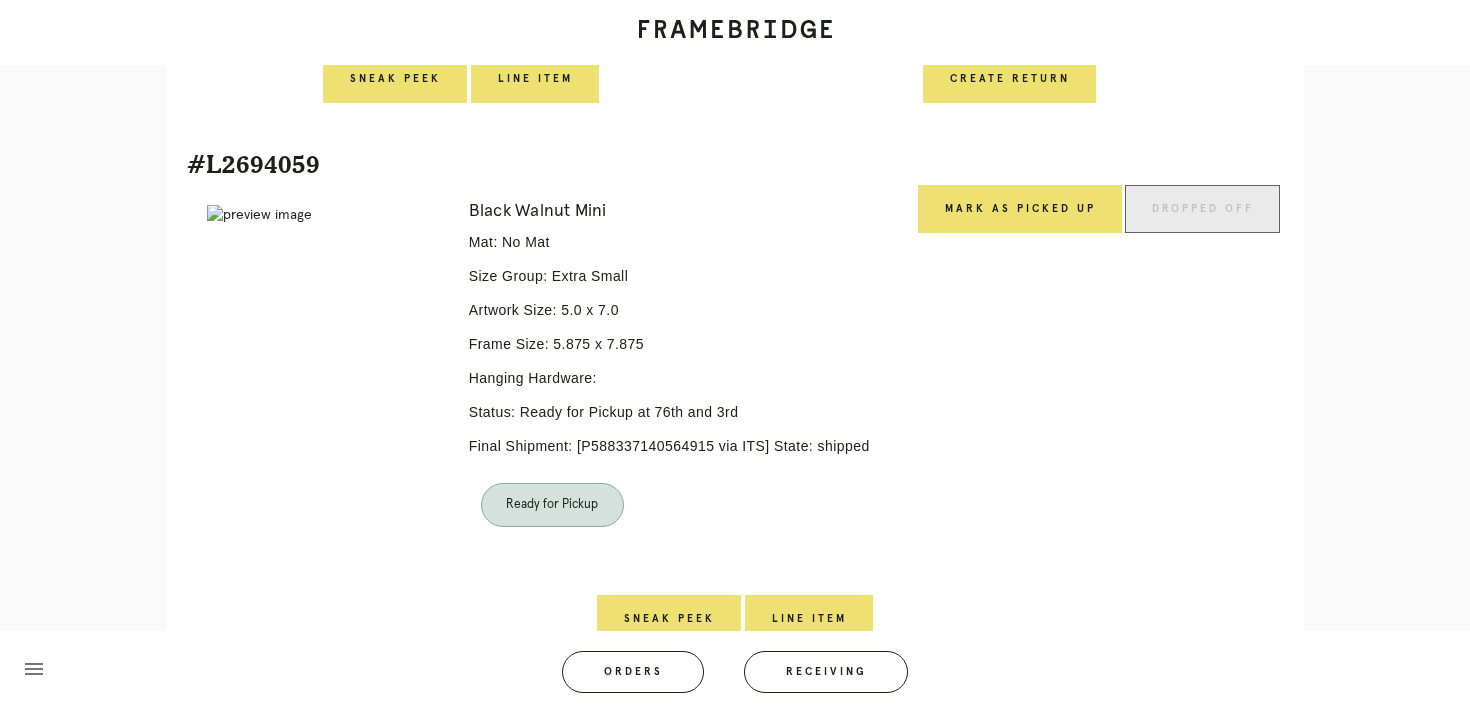 scroll, scrollTop: 850, scrollLeft: 0, axis: vertical 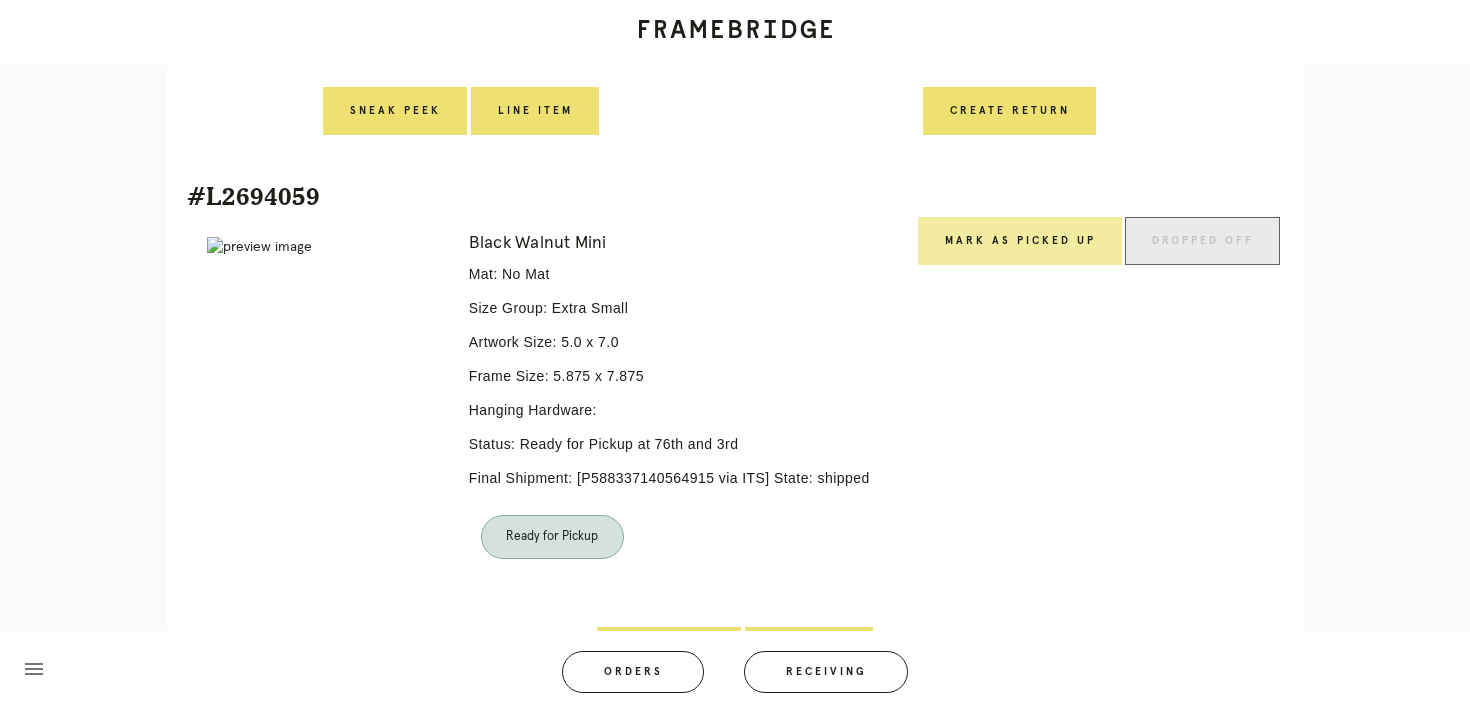 click on "Mark as Picked Up" at bounding box center [1020, 241] 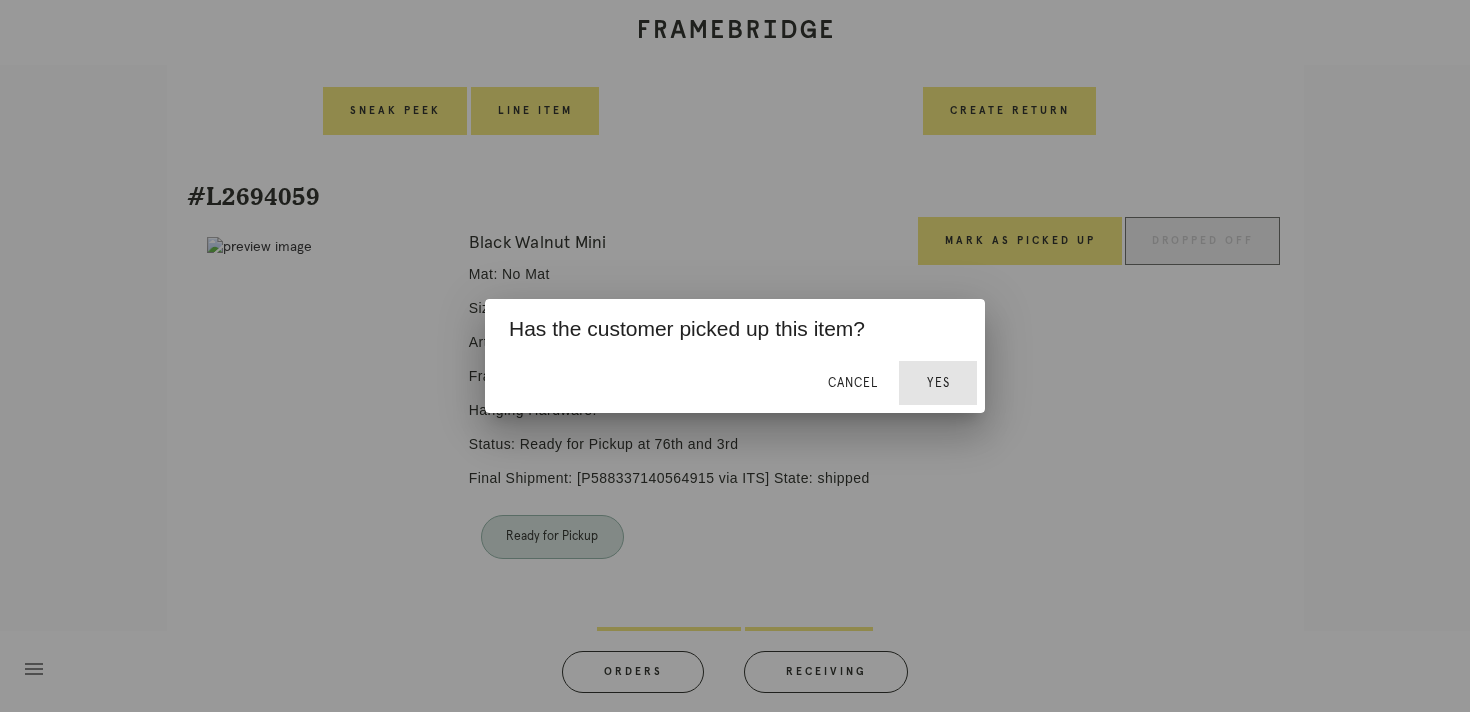 click on "Yes" at bounding box center (938, 383) 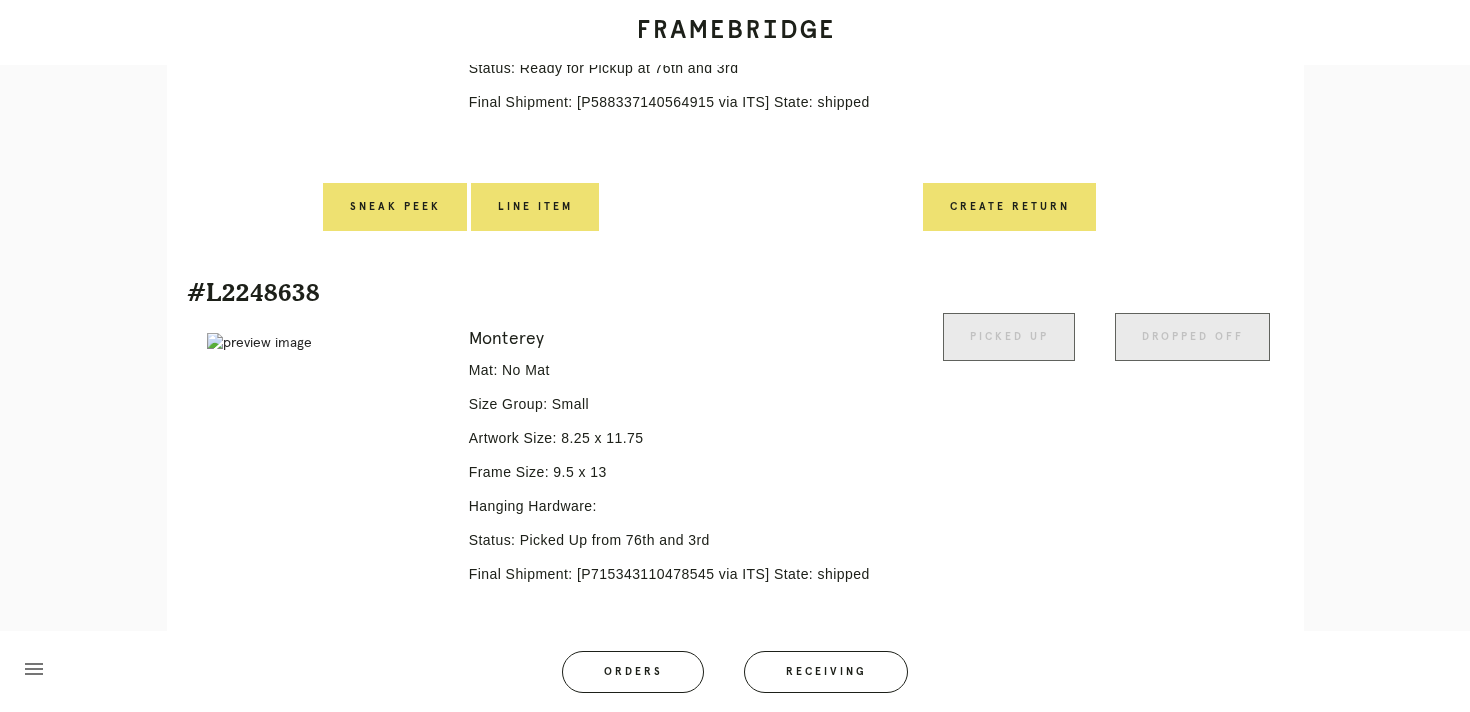 scroll, scrollTop: 1396, scrollLeft: 0, axis: vertical 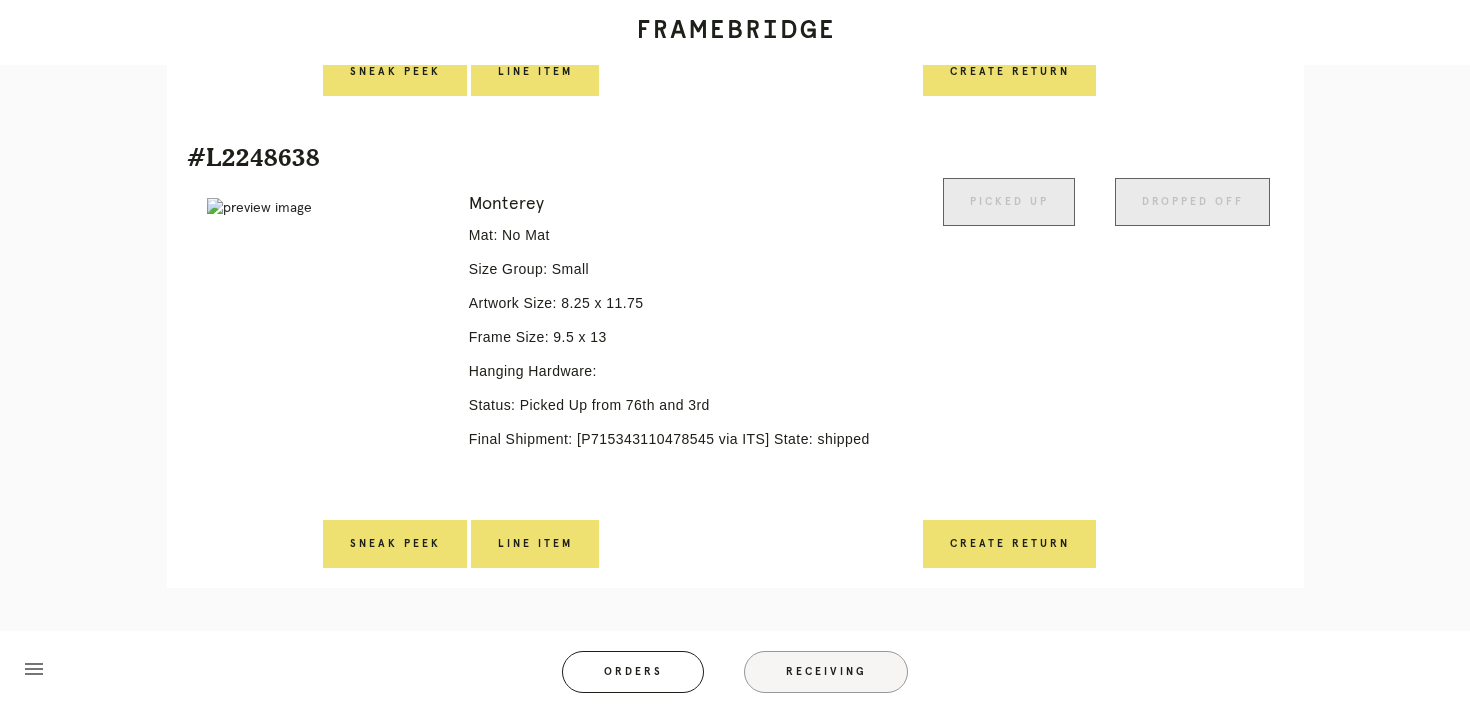 click on "Receiving" at bounding box center (826, 672) 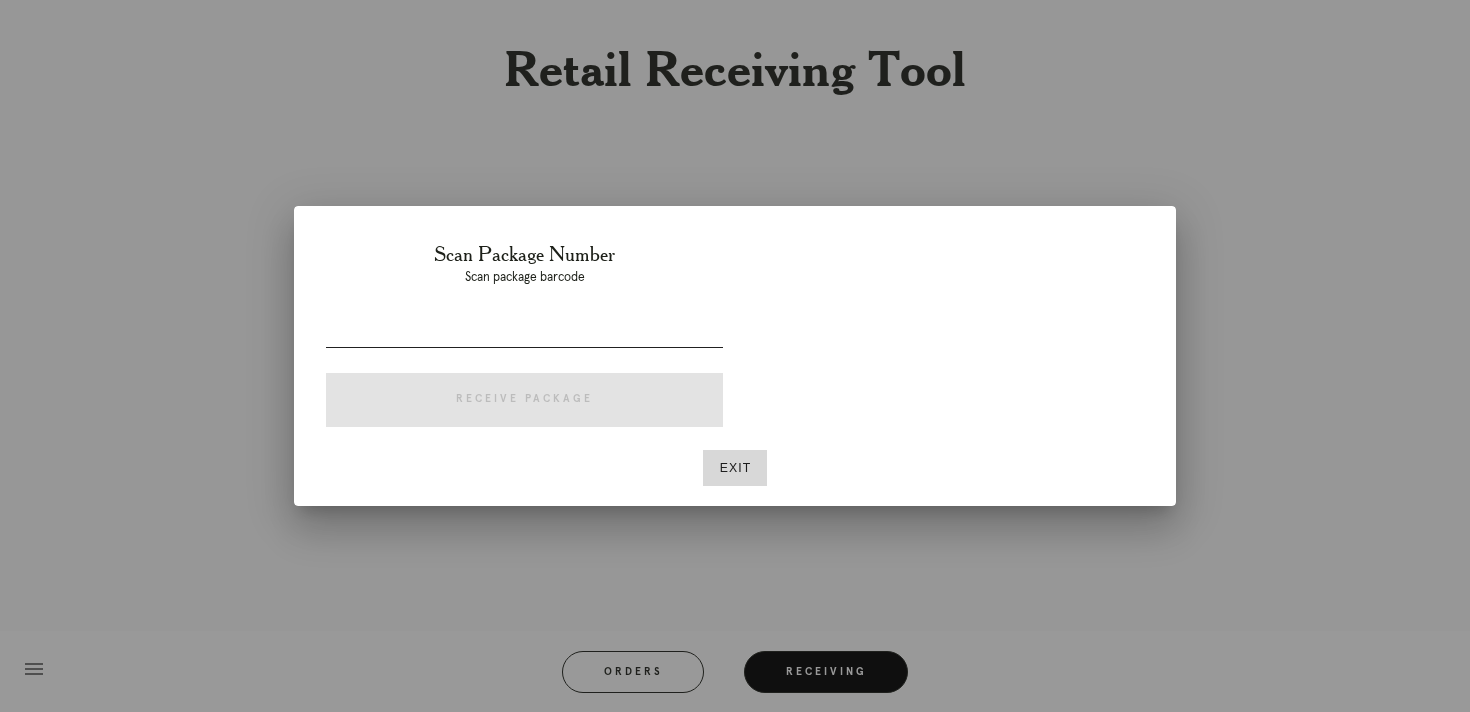 click at bounding box center [524, 331] 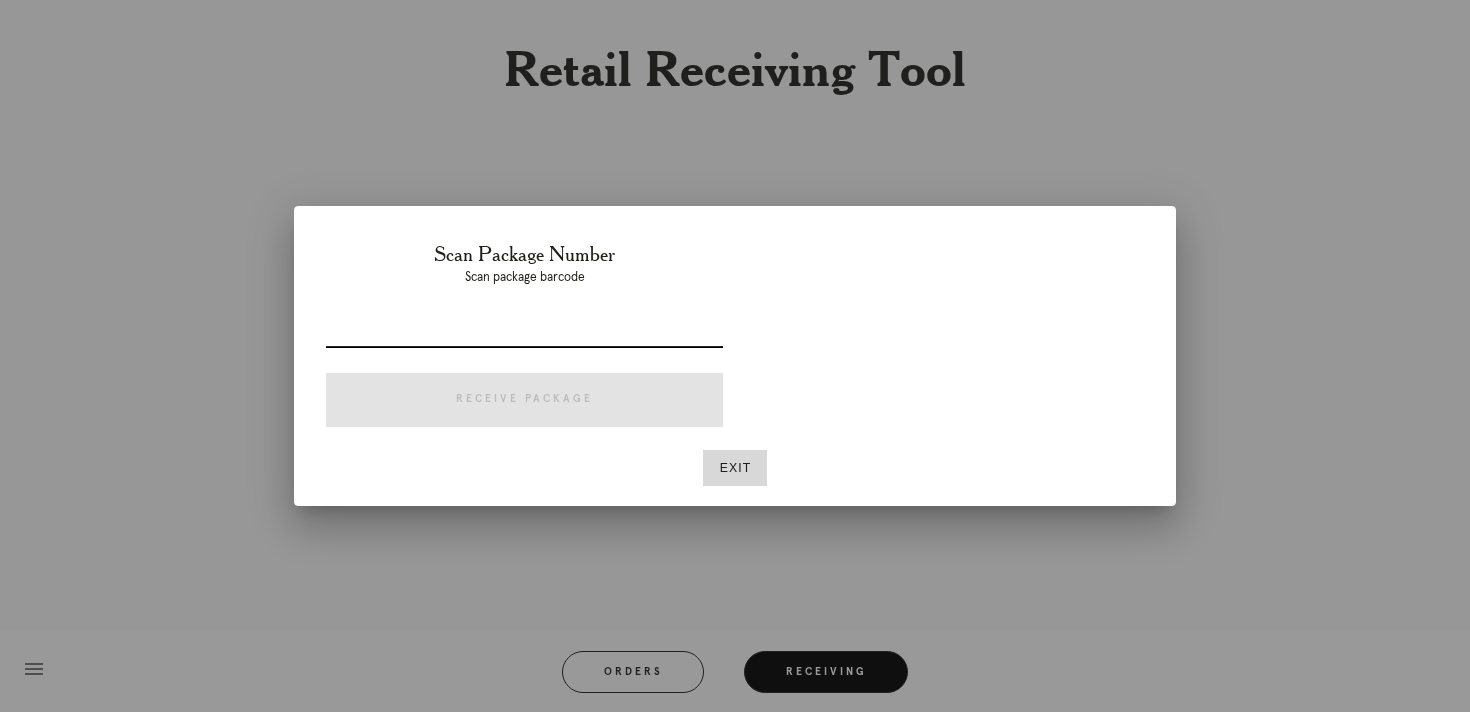 paste on "P588337140564915" 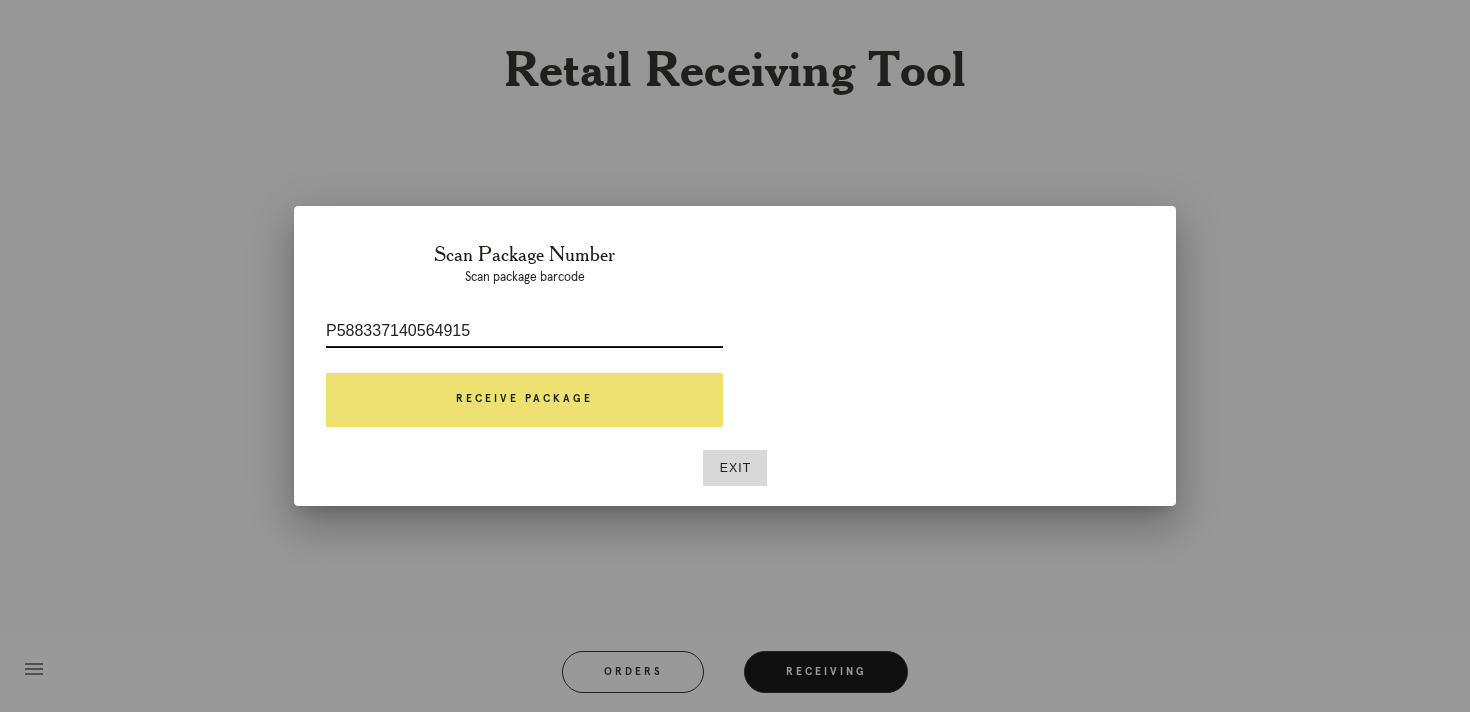 type on "P588337140564915" 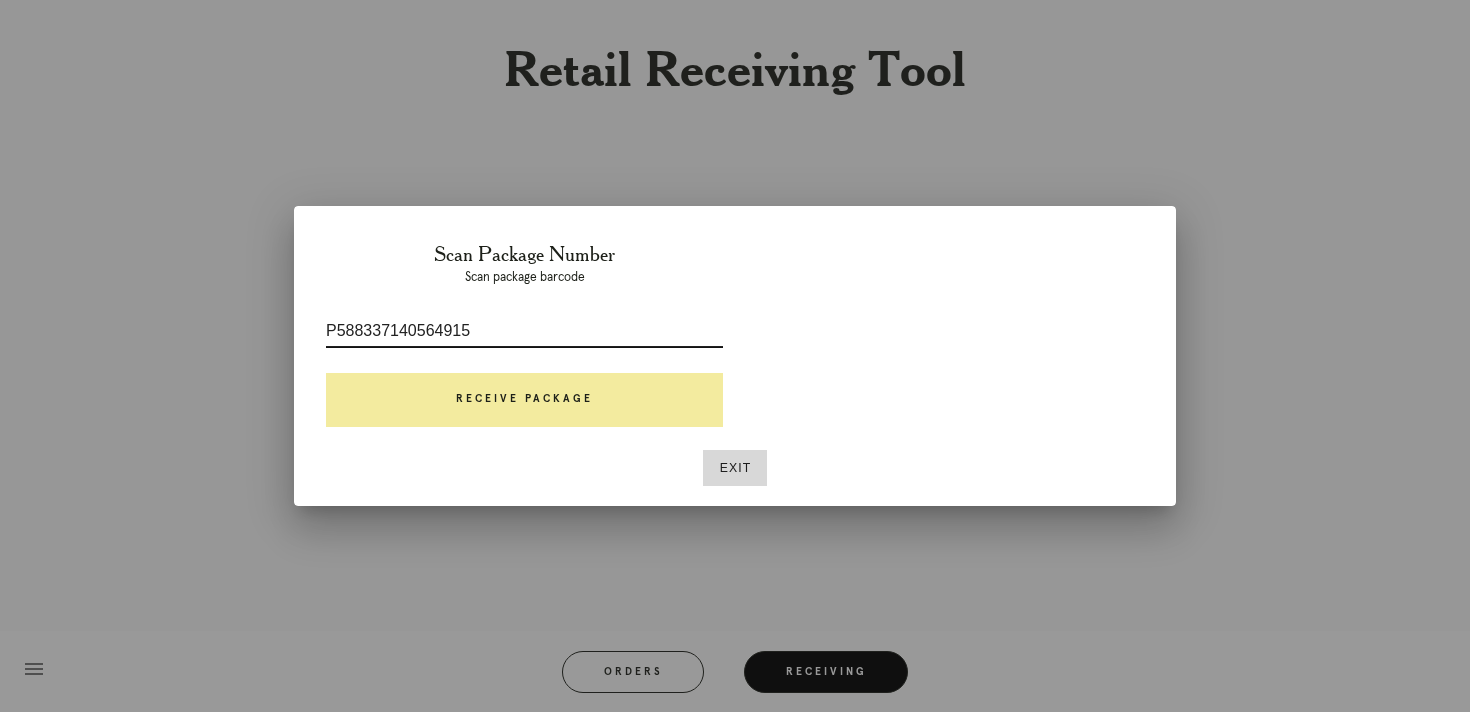 click on "Receive Package" at bounding box center (524, 400) 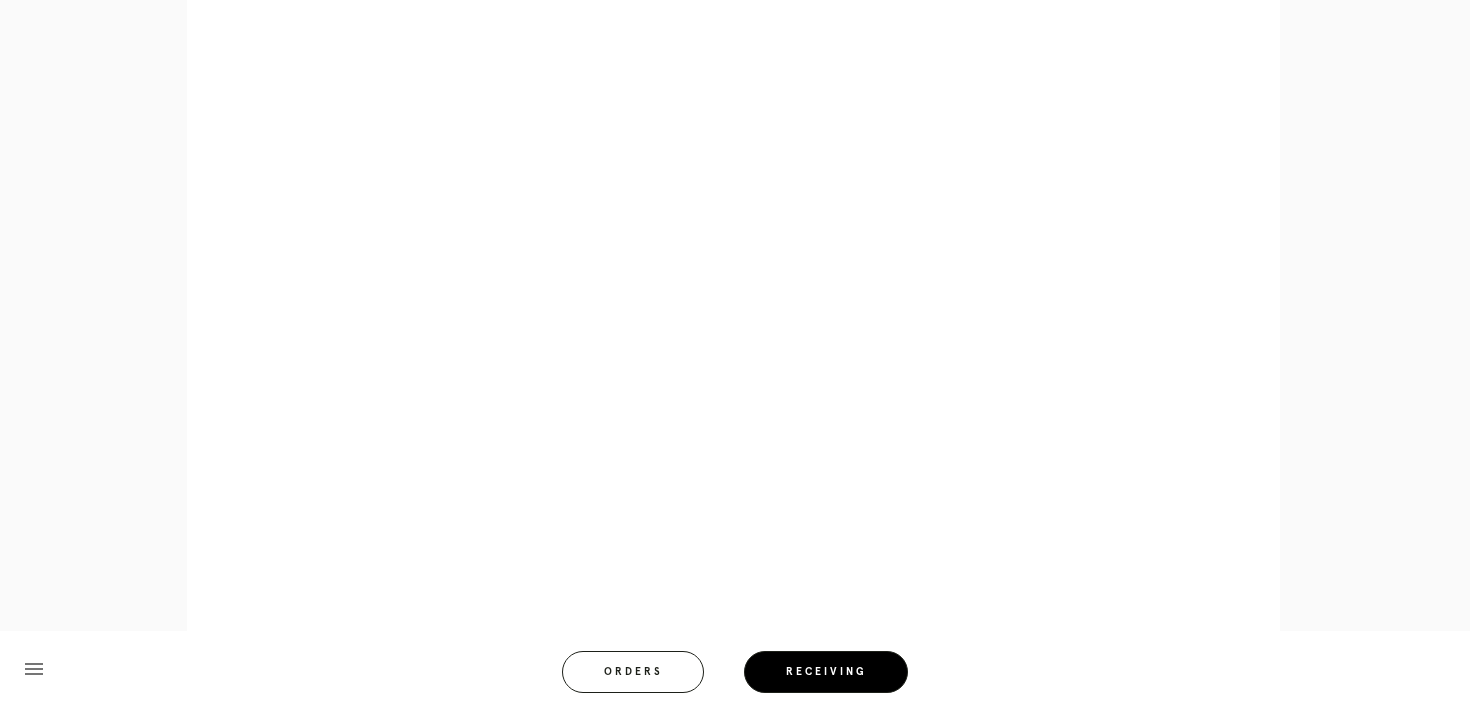 scroll, scrollTop: 970, scrollLeft: 0, axis: vertical 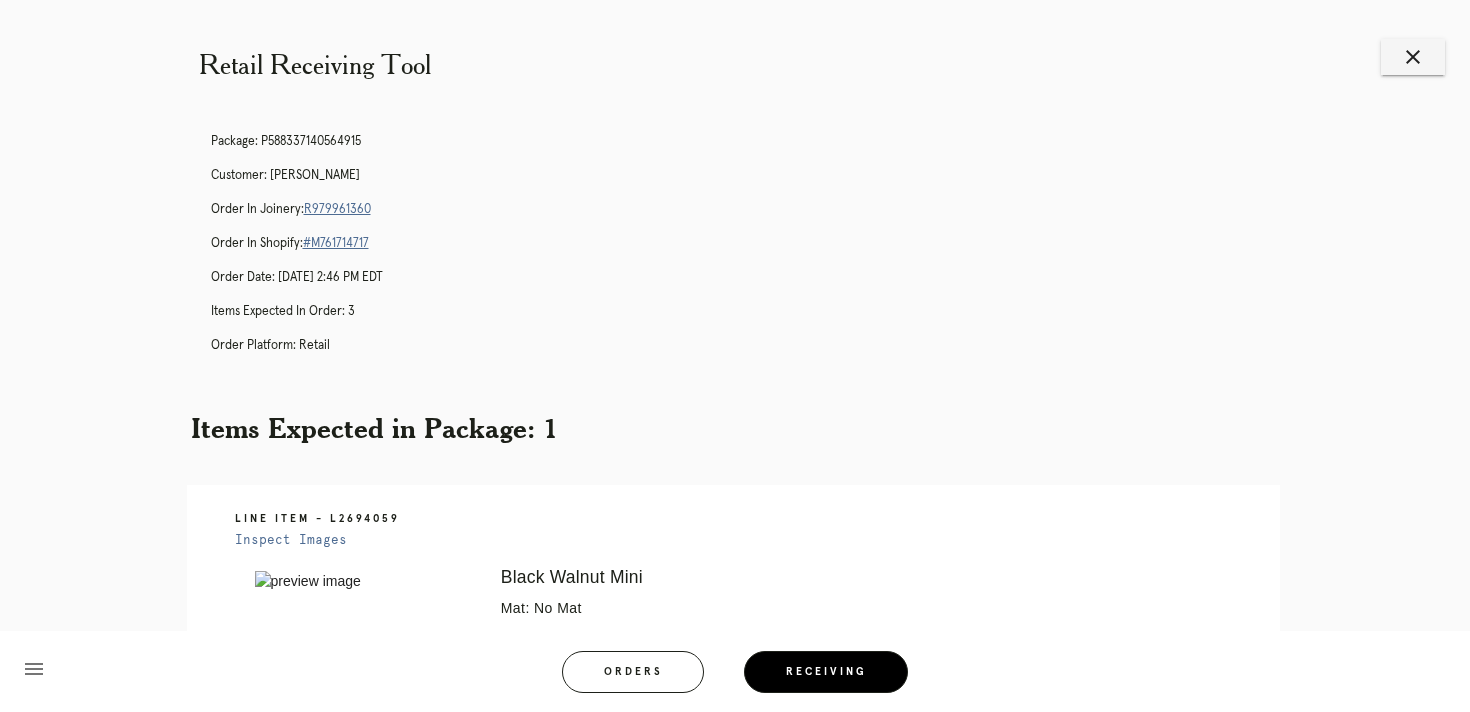 click on "R979961360" at bounding box center (337, 209) 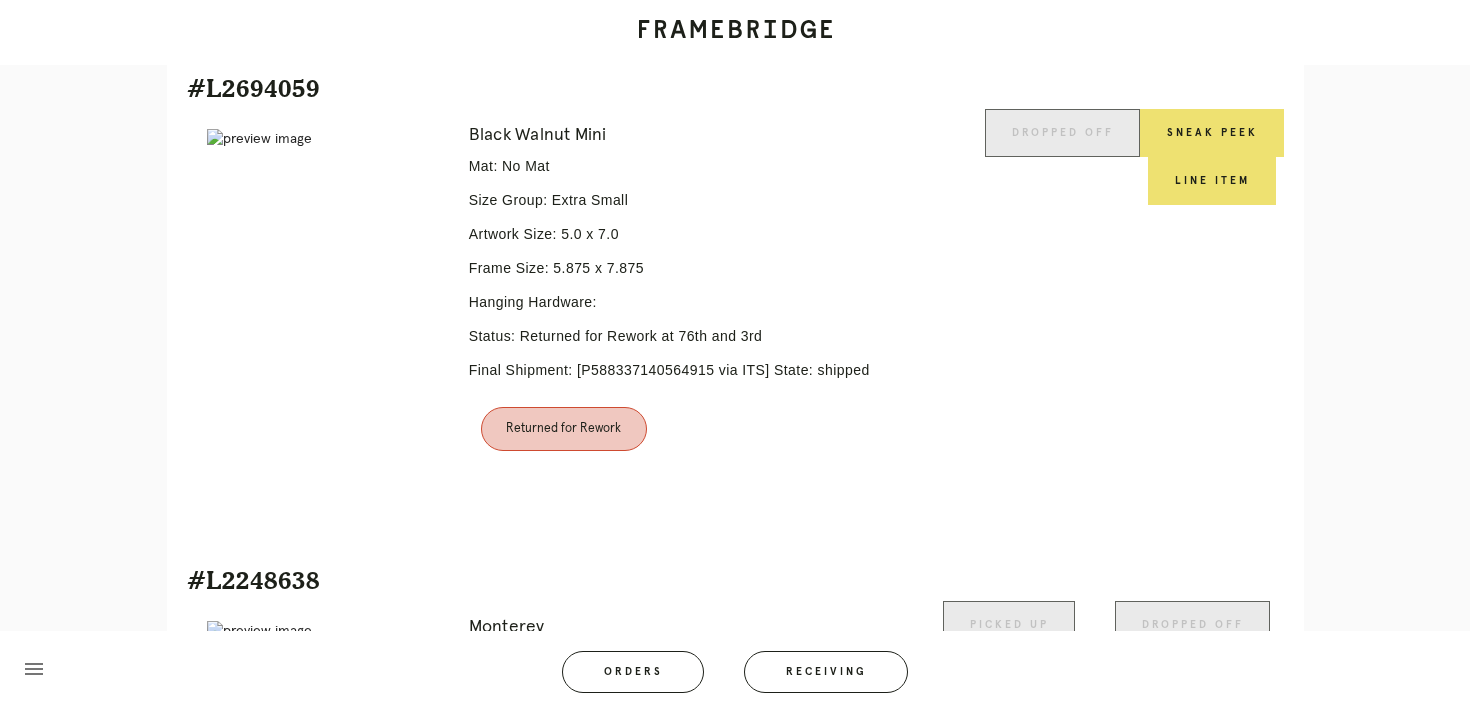 scroll, scrollTop: 803, scrollLeft: 0, axis: vertical 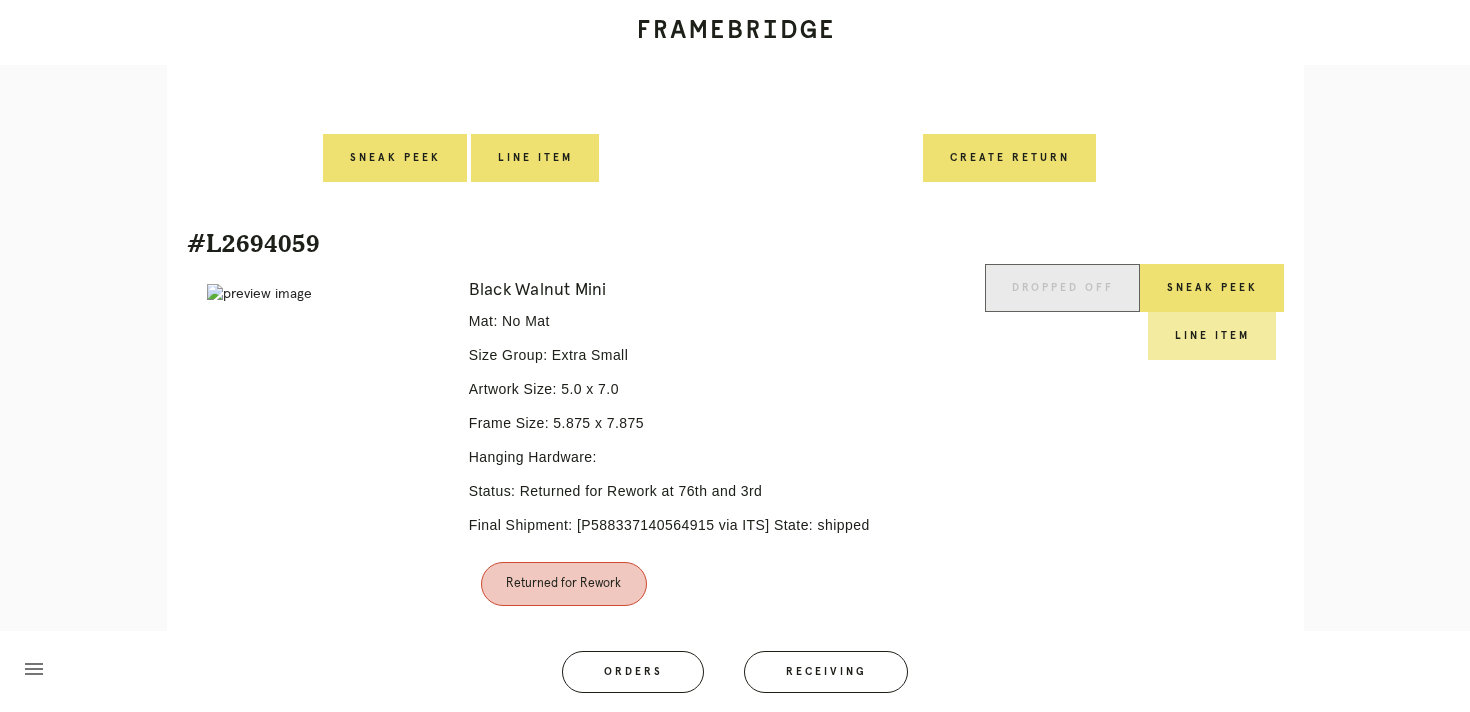 click on "Line Item" at bounding box center (1212, 336) 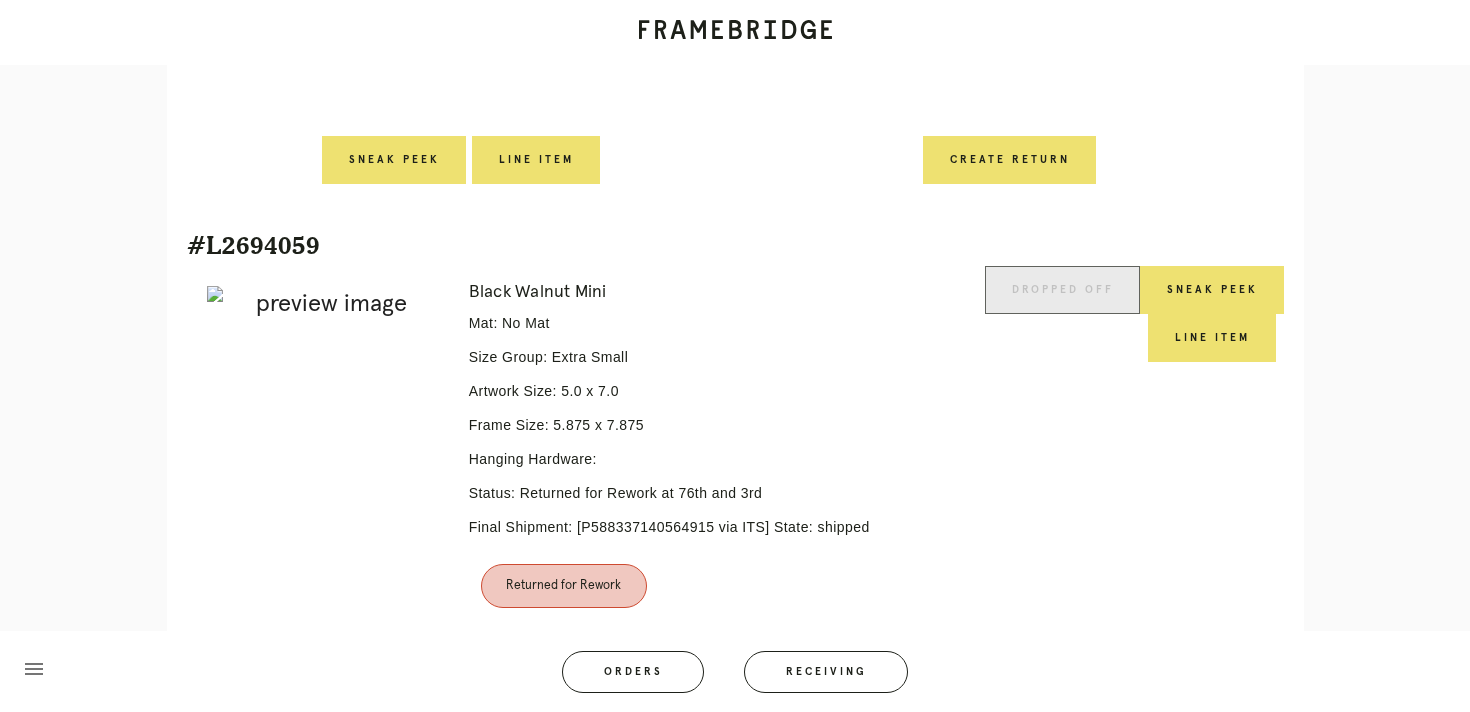 scroll, scrollTop: 0, scrollLeft: 0, axis: both 